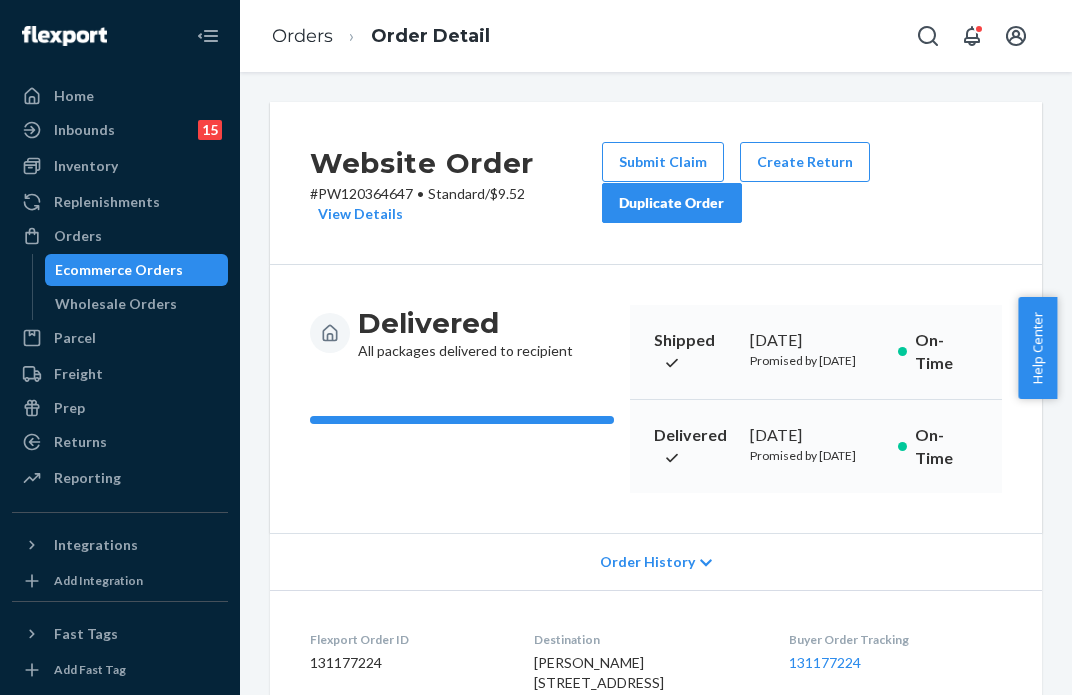 scroll, scrollTop: 0, scrollLeft: 0, axis: both 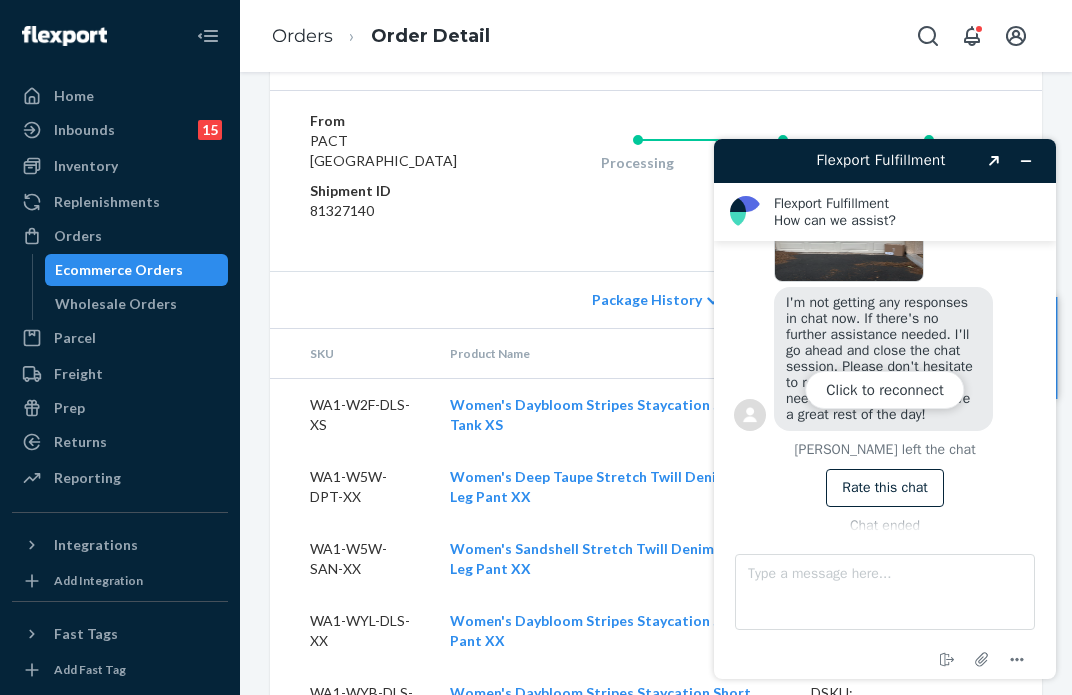click on "Click to reconnect" at bounding box center (885, 409) 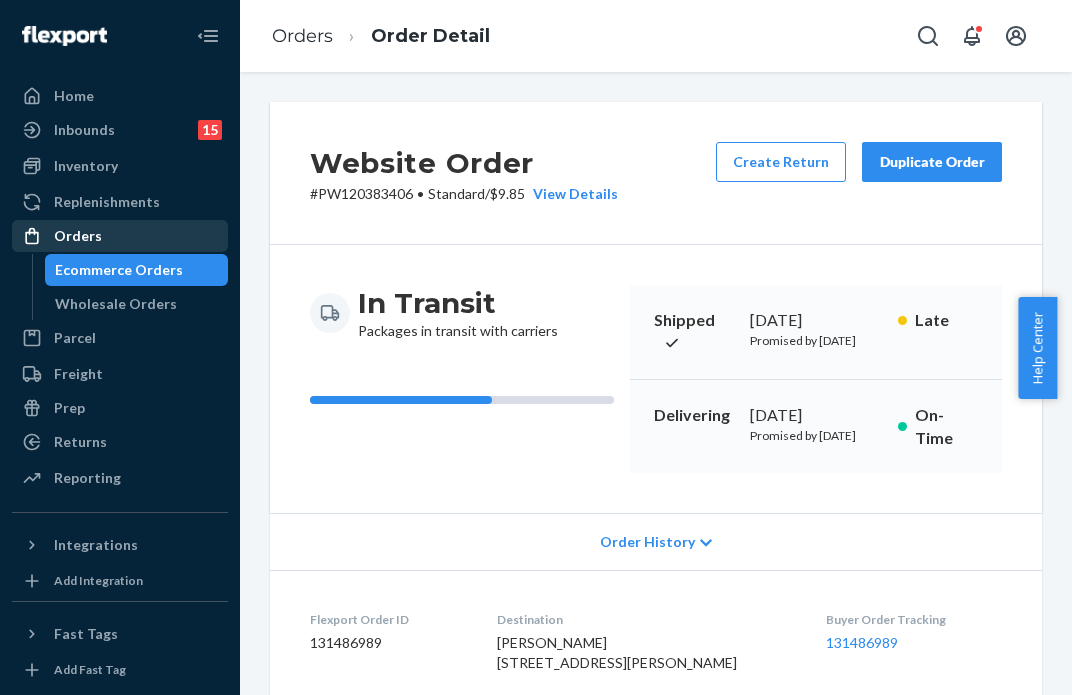 scroll, scrollTop: 0, scrollLeft: 0, axis: both 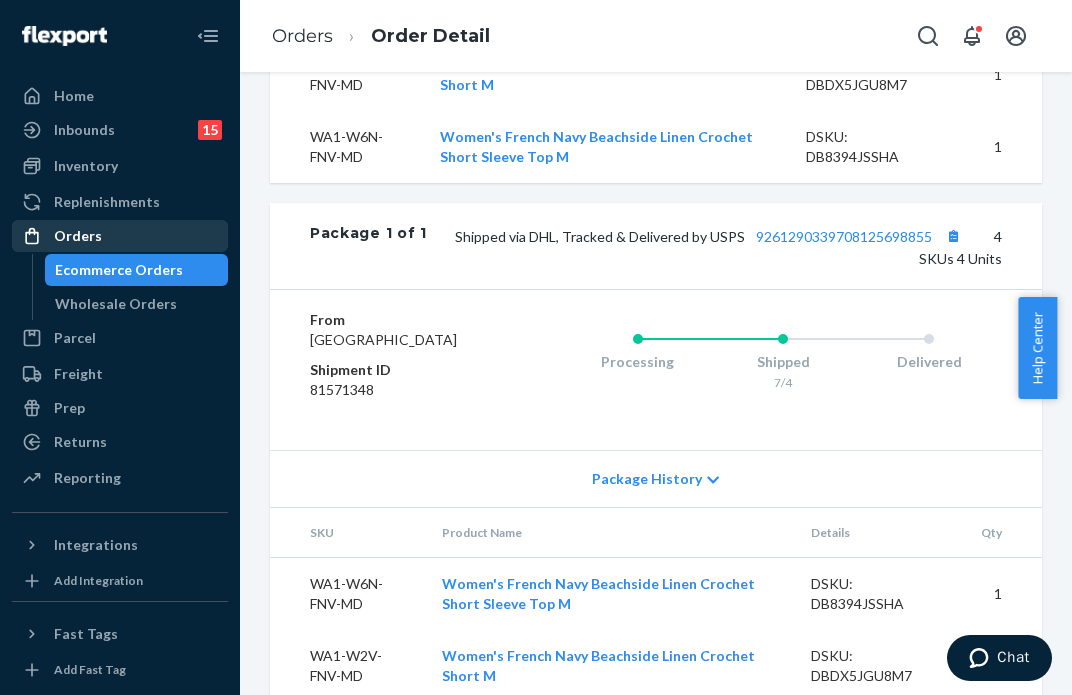 click on "Orders" at bounding box center (120, 236) 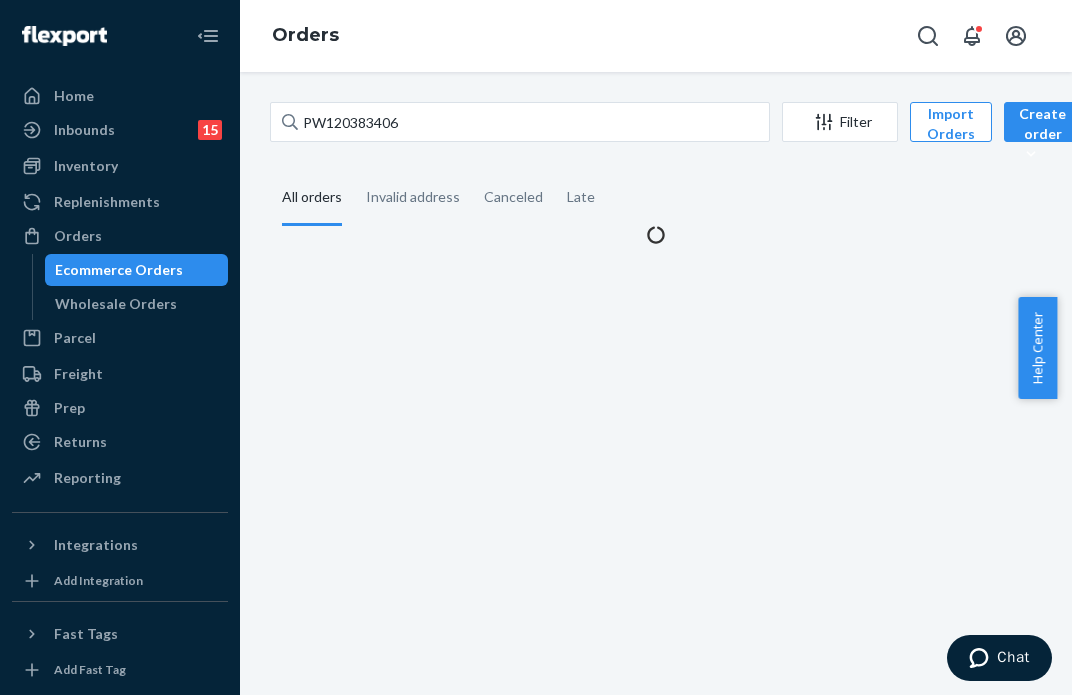 scroll, scrollTop: 0, scrollLeft: 0, axis: both 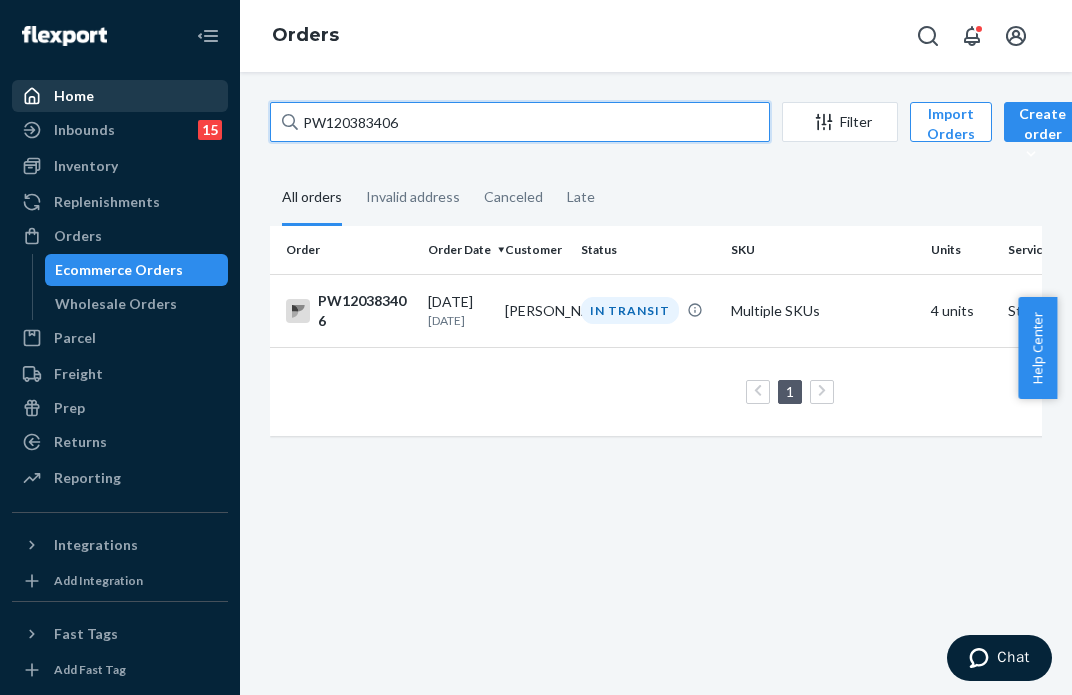 drag, startPoint x: 413, startPoint y: 117, endPoint x: 212, endPoint y: 87, distance: 203.22647 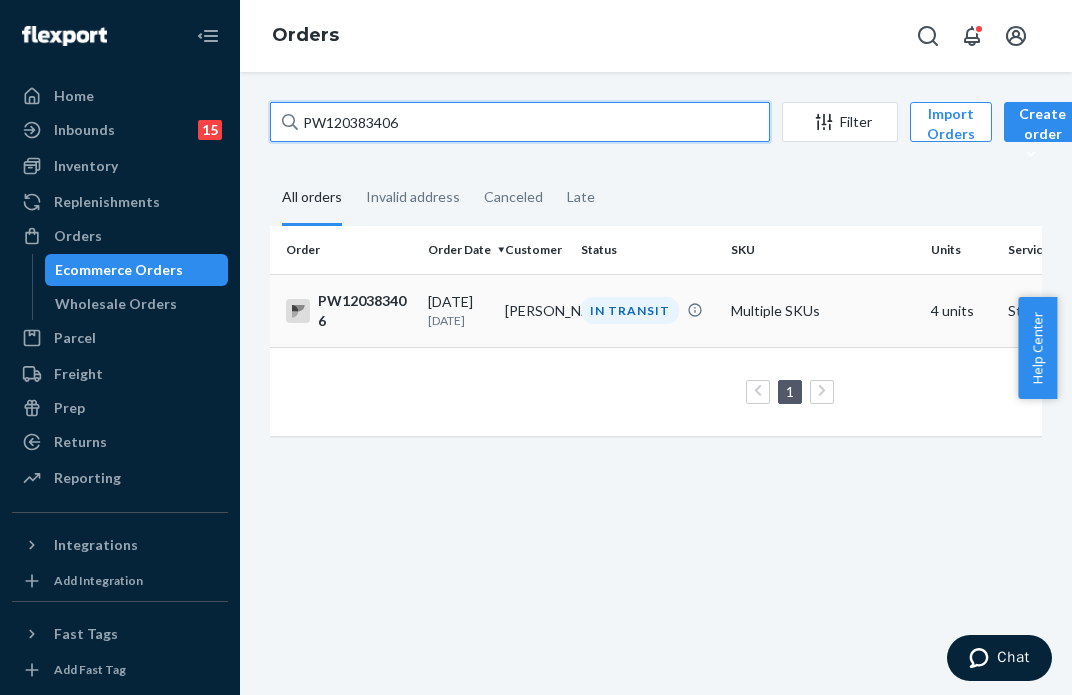 paste on "72008" 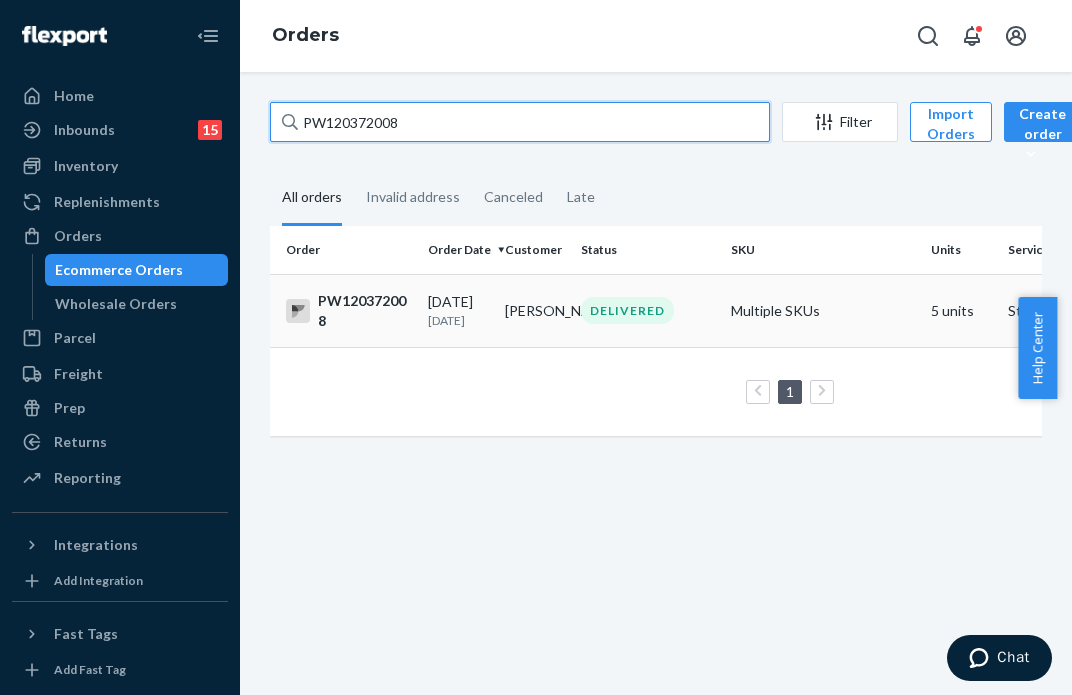 type on "PW120372008" 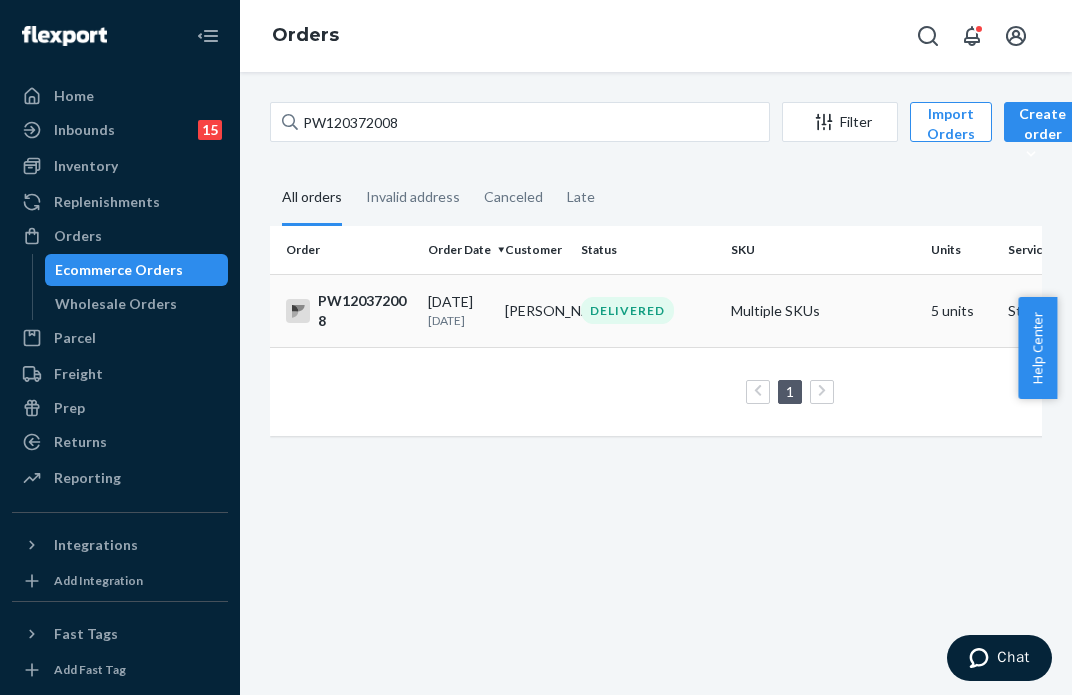 click on "DELIVERED" at bounding box center [648, 310] 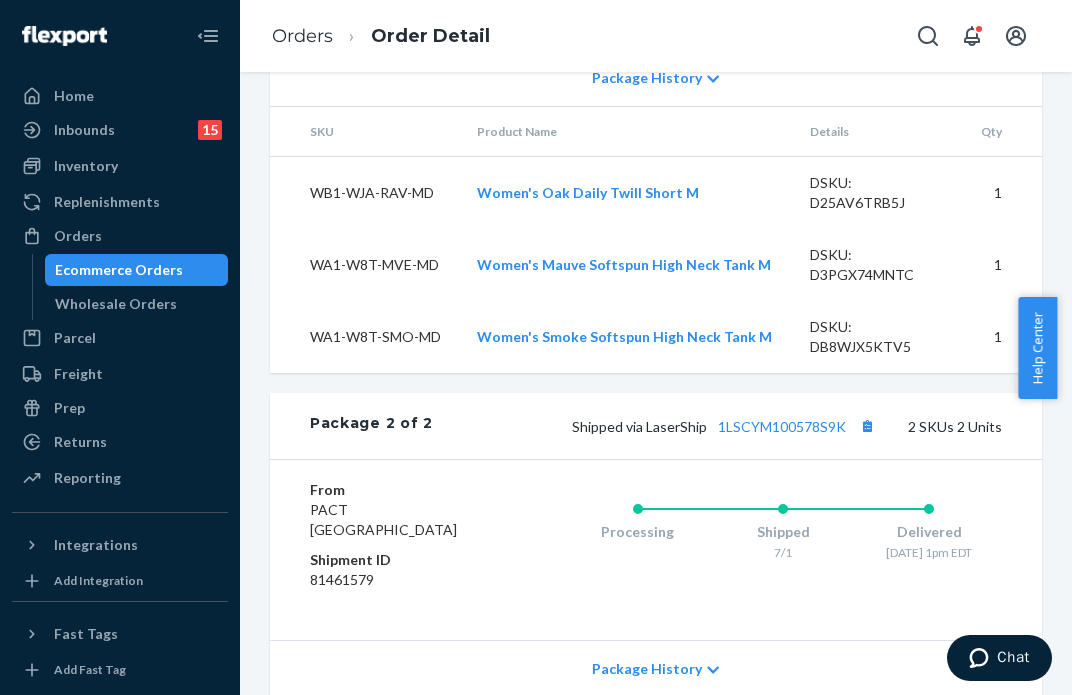 scroll, scrollTop: 1193, scrollLeft: 0, axis: vertical 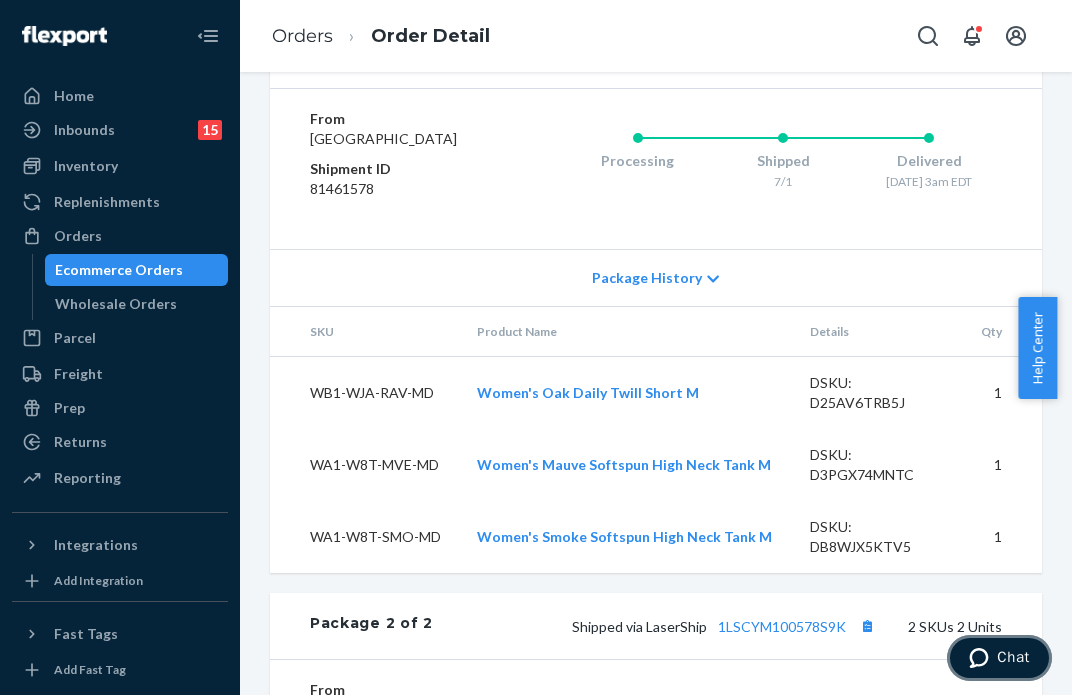 click 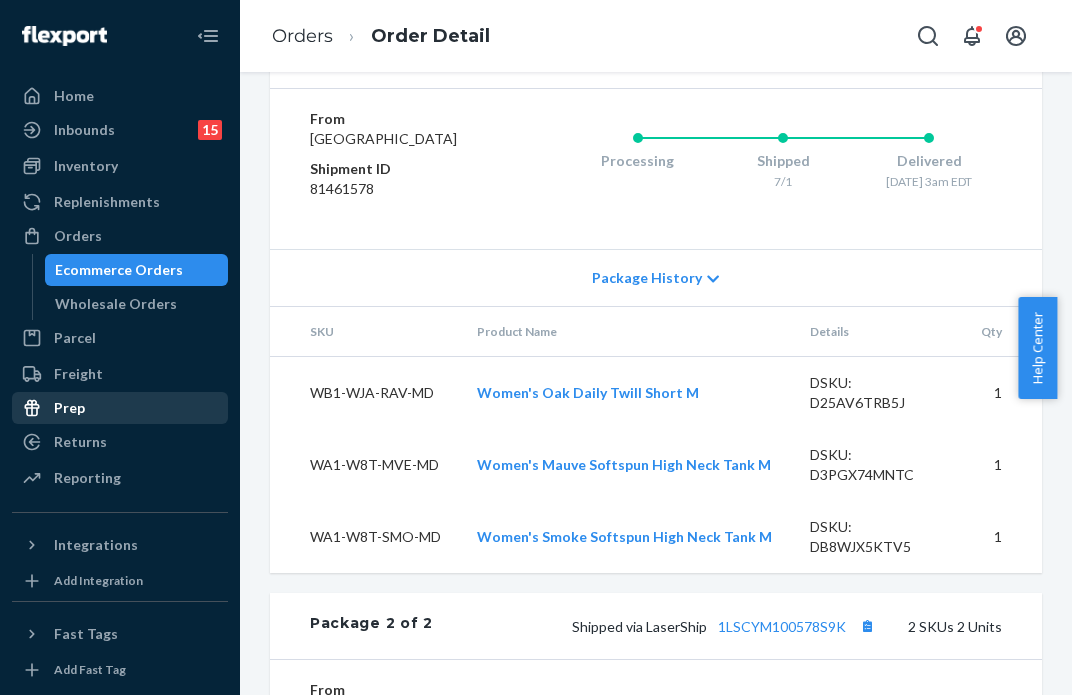 scroll, scrollTop: 0, scrollLeft: 0, axis: both 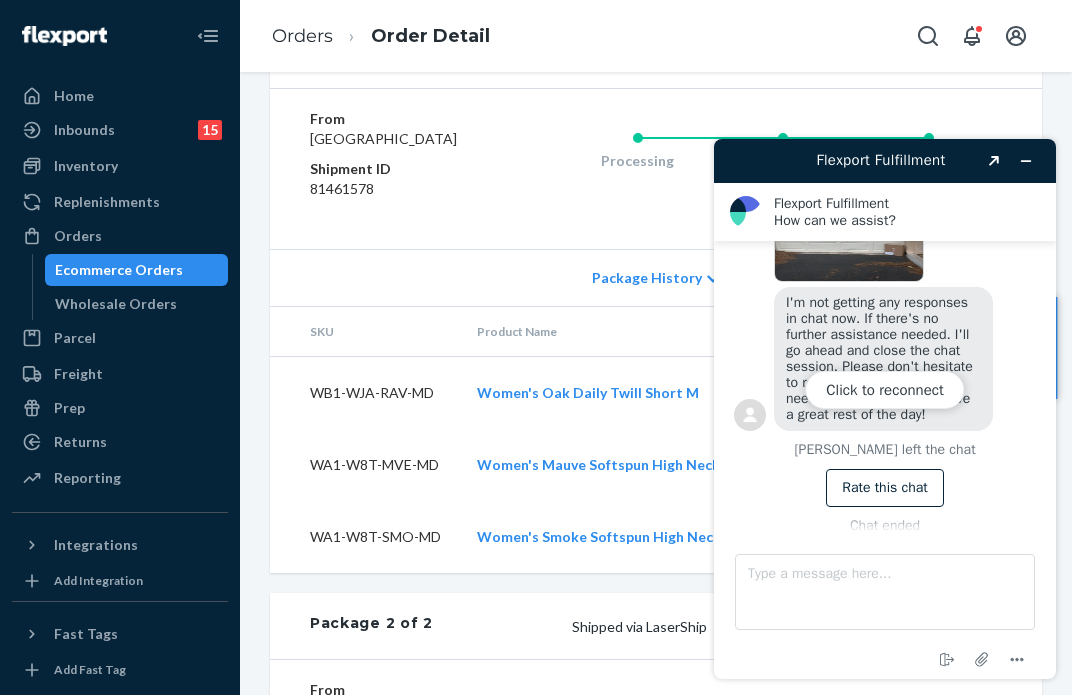 click on "Click to reconnect" at bounding box center (885, 409) 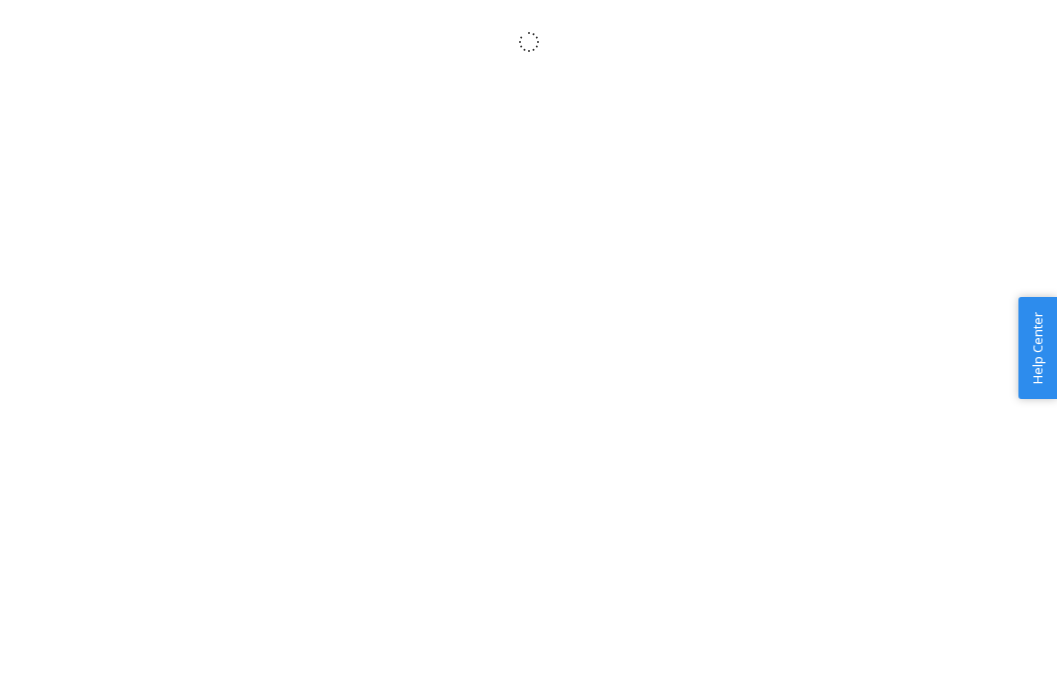 scroll, scrollTop: 0, scrollLeft: 0, axis: both 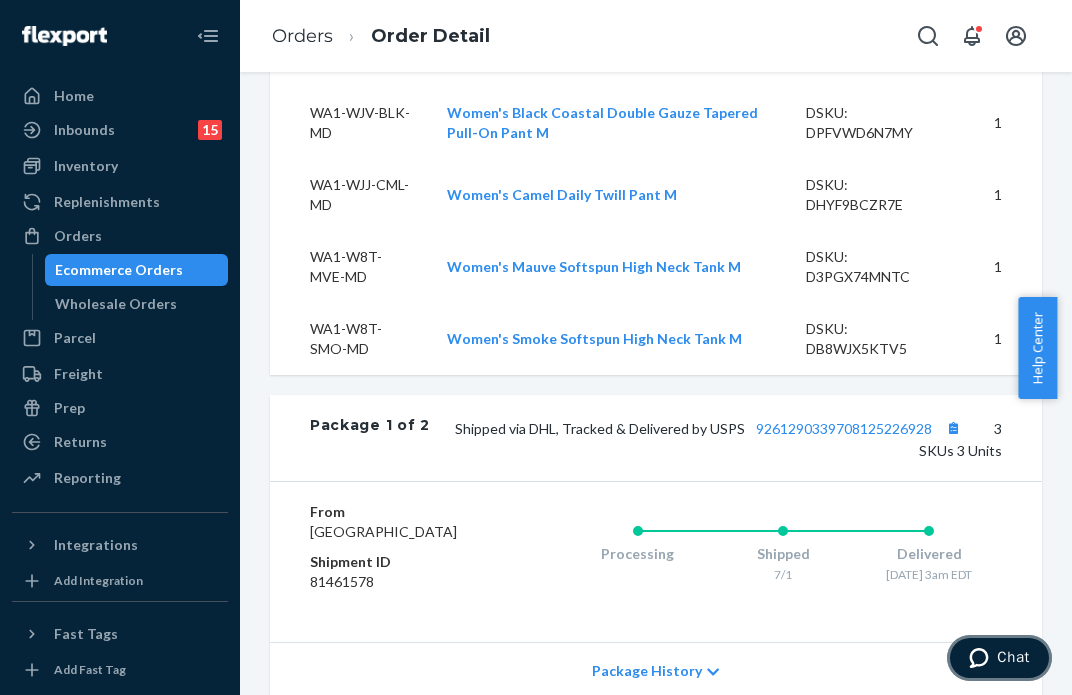 click on "Chat" at bounding box center [999, 658] 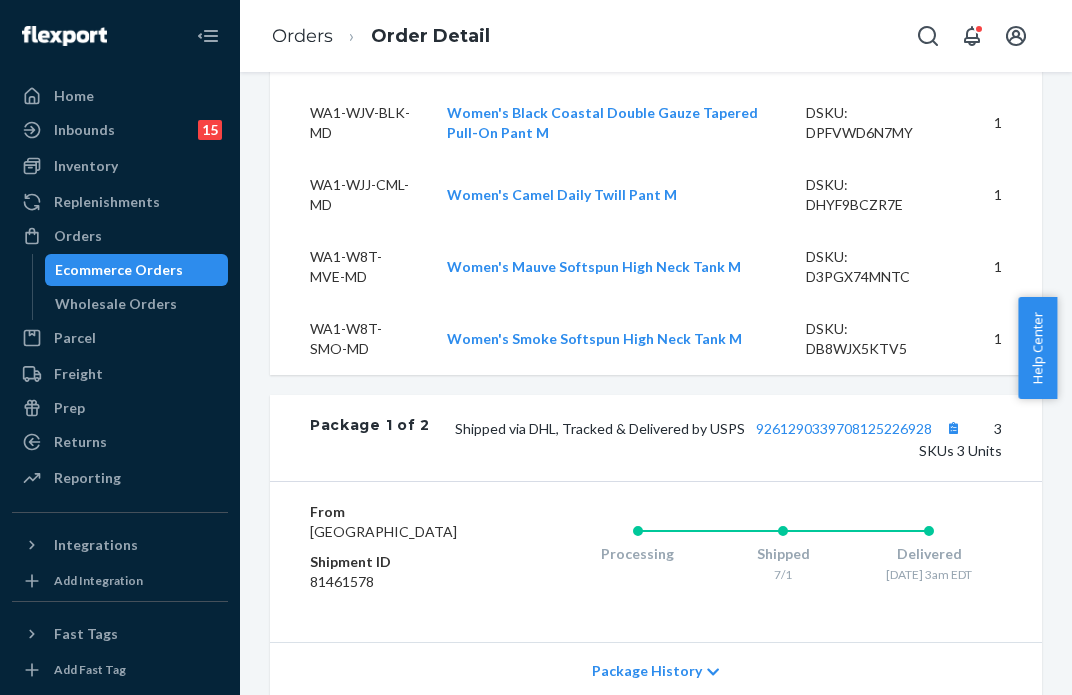 scroll, scrollTop: 0, scrollLeft: 0, axis: both 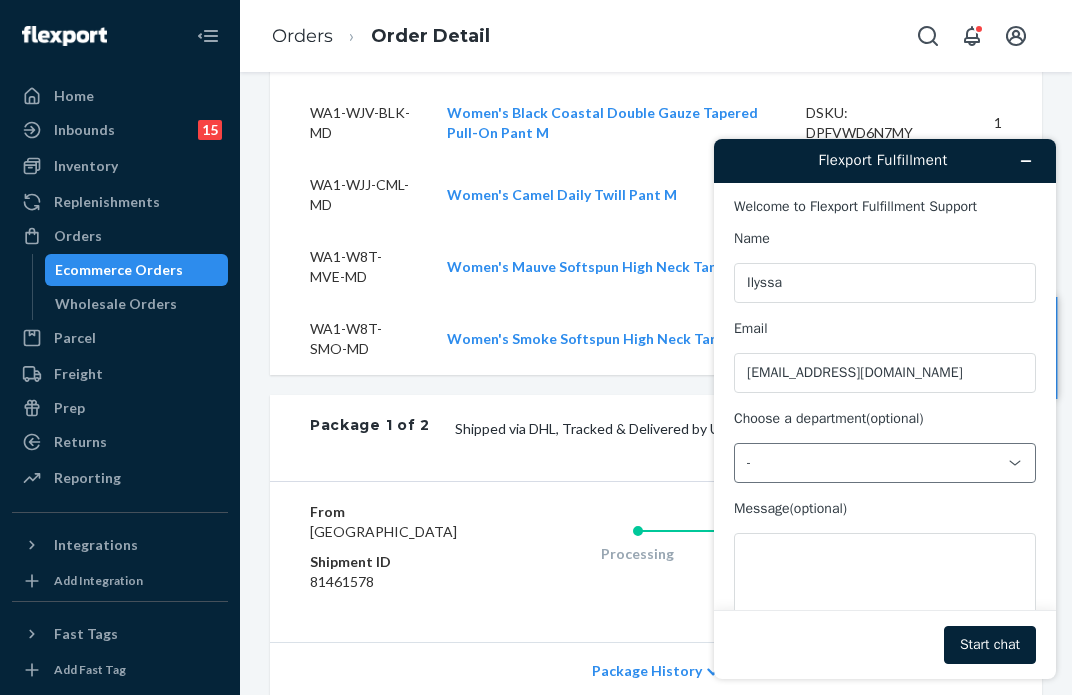 click on "-" at bounding box center [873, 463] 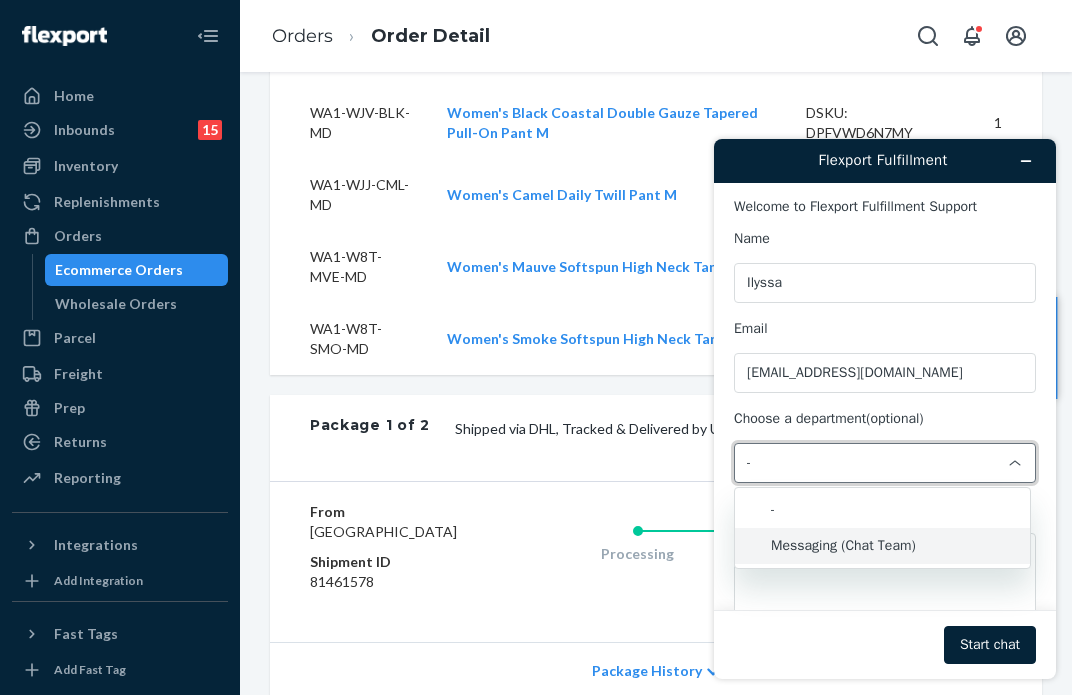 click on "Messaging (Chat Team)" at bounding box center [882, 546] 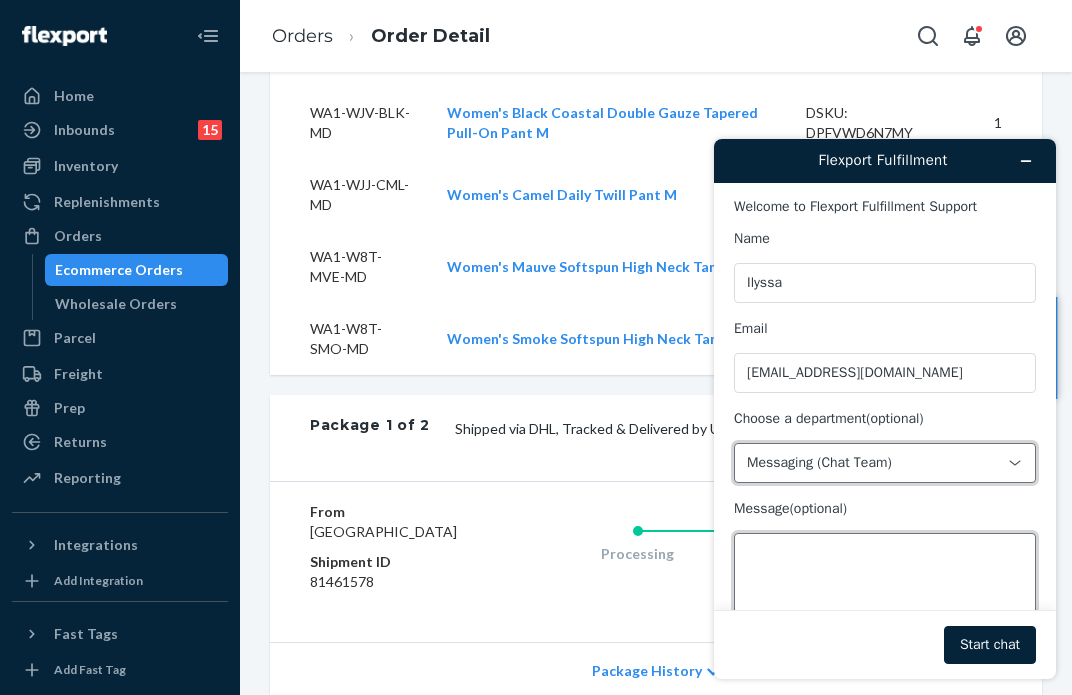click on "Message  (optional)" at bounding box center (885, 589) 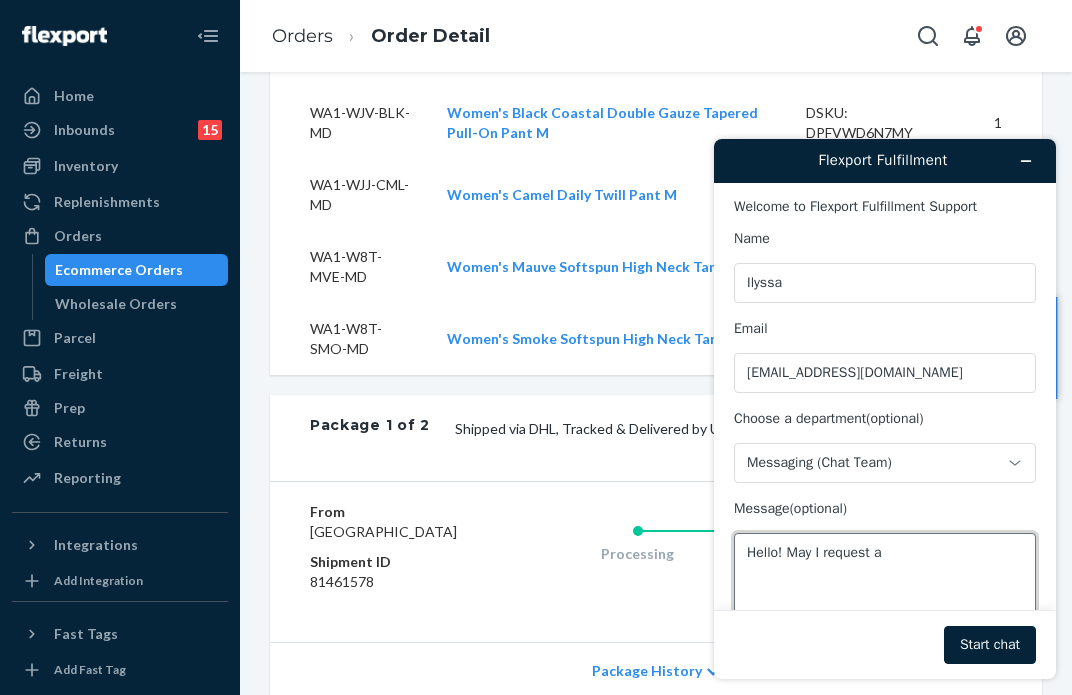click on "Hello! May I request a" at bounding box center (885, 589) 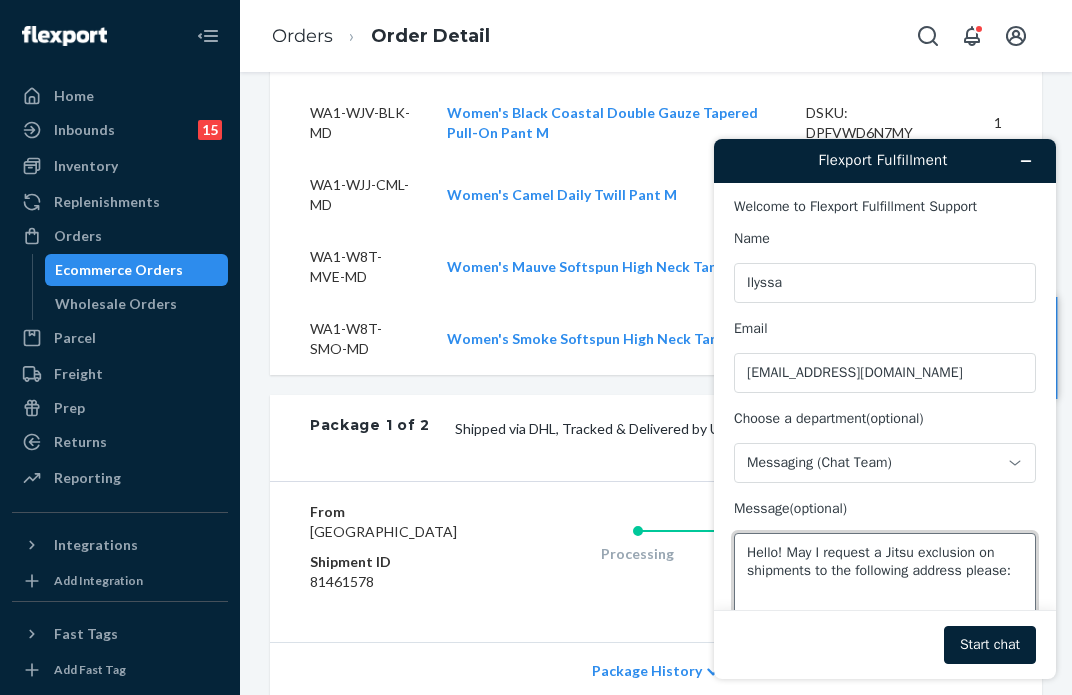click on "Hello! May I request a Jitsu exclusion on shipments to the following address please:" at bounding box center [885, 589] 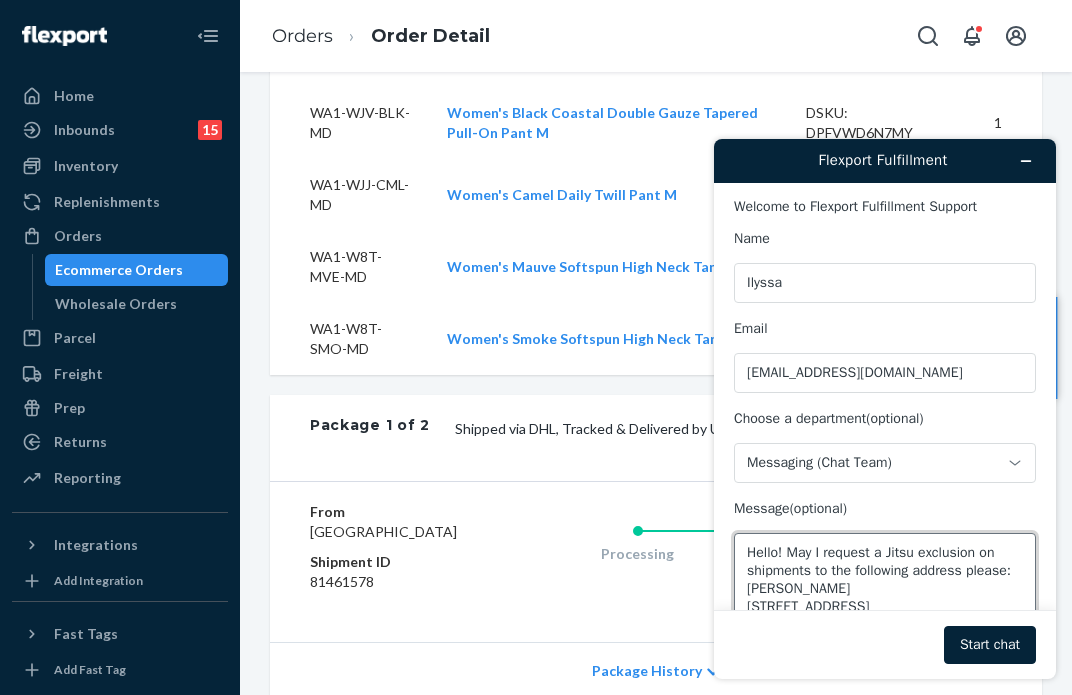 scroll, scrollTop: 8, scrollLeft: 0, axis: vertical 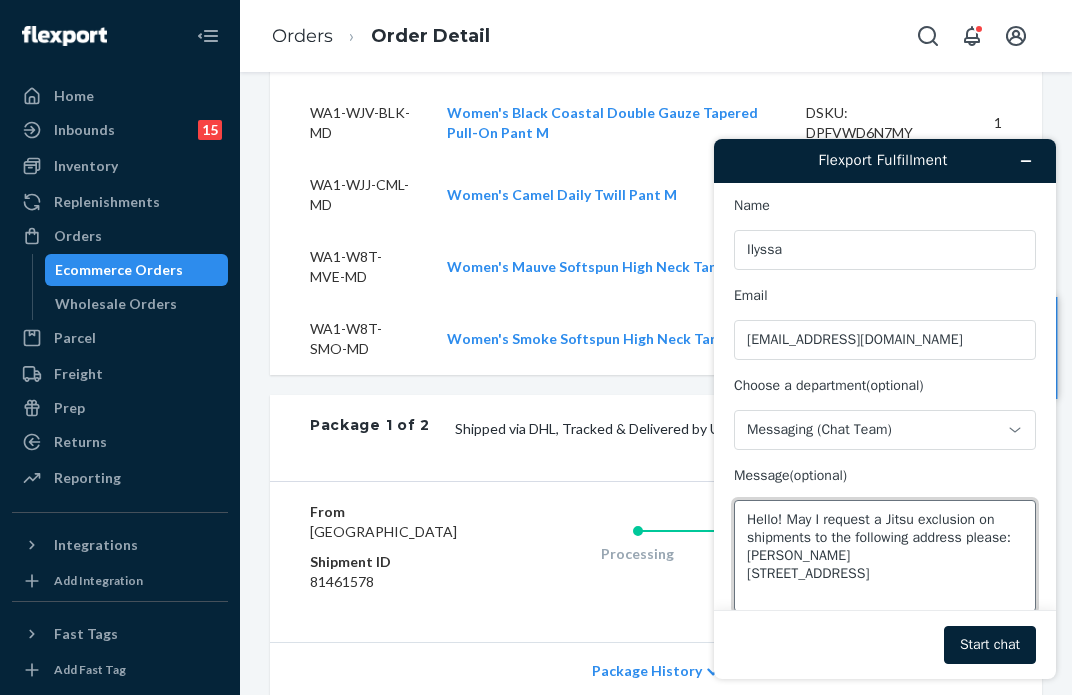 click on "Hello! May I request a Jitsu exclusion on shipments to the following address please: Kim Elliott
3950 S Sandhill Rd
Unit 104
Las Vegas NV 89121" at bounding box center (885, 556) 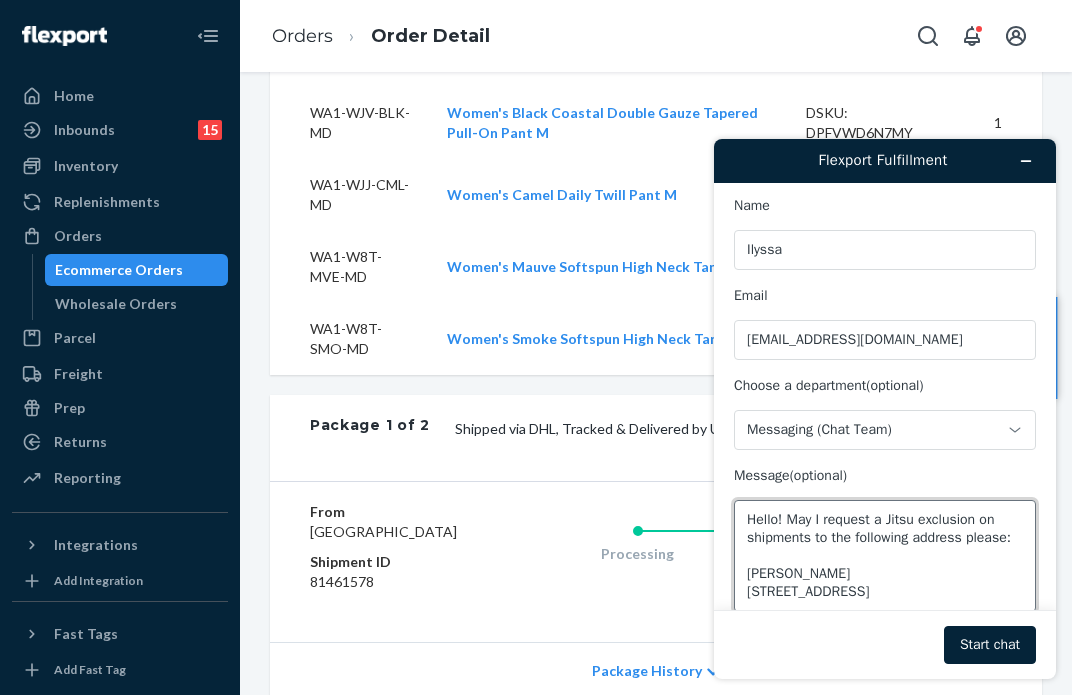 click on "Hello! May I request a Jitsu exclusion on shipments to the following address please:
Kim Elliott
3950 S Sandhill Rd
Unit 104
Las Vegas NV 89121" at bounding box center (885, 556) 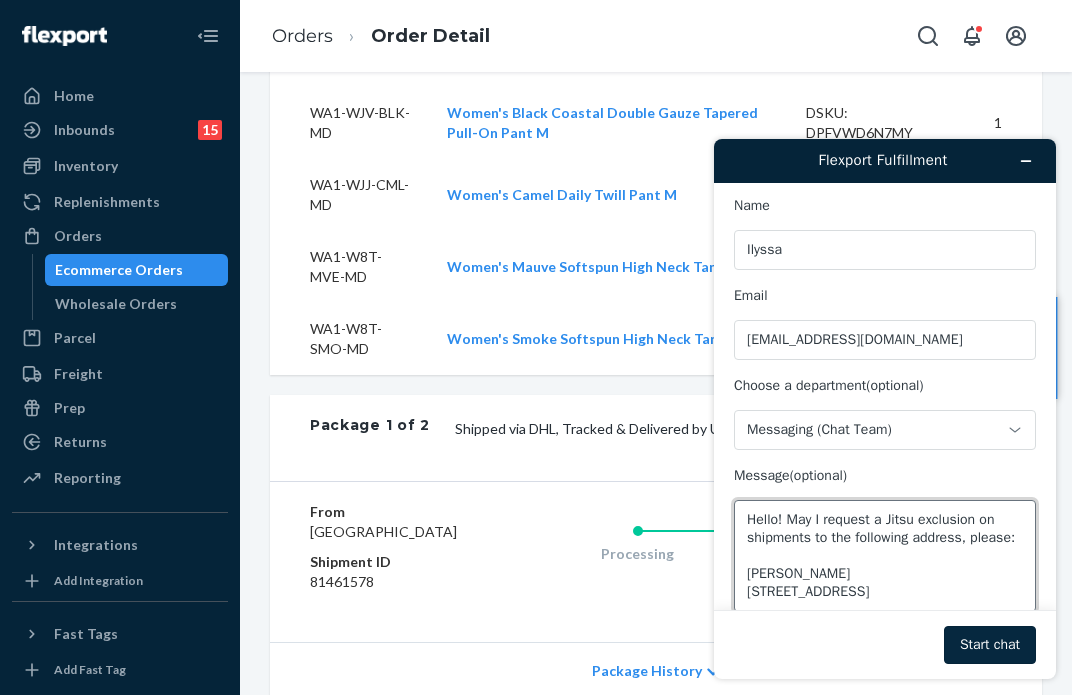 type on "Hello! May I request a Jitsu exclusion on shipments to the following address, please:
Kim Elliott
3950 S Sandhill Rd
Unit 104
Las Vegas NV 89121" 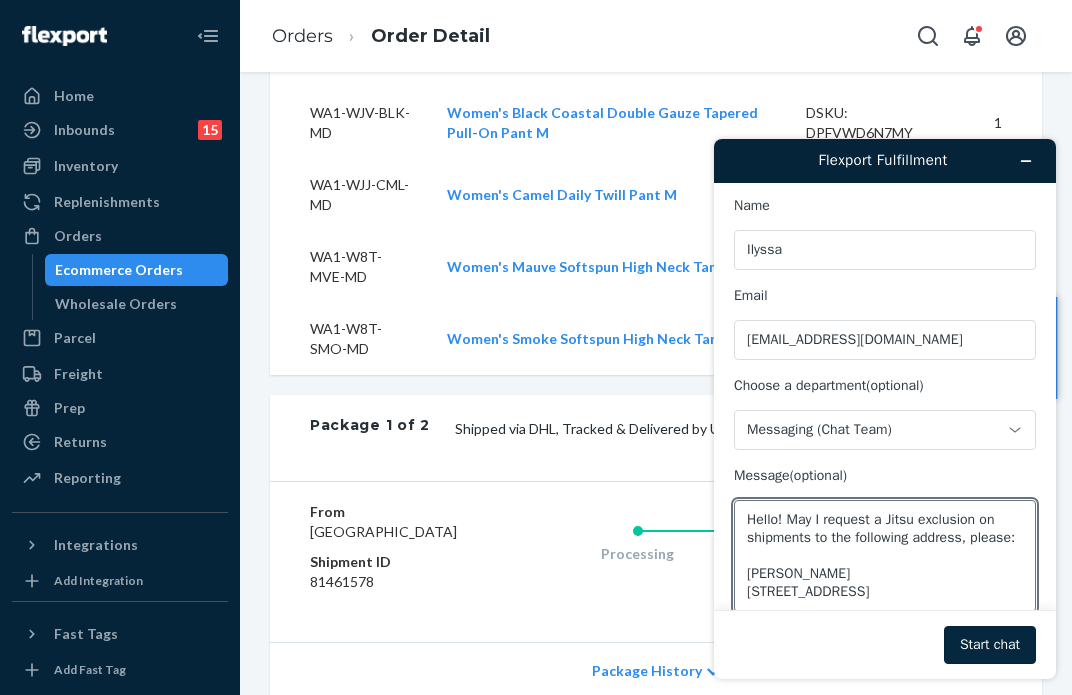 click on "Start chat" at bounding box center (990, 645) 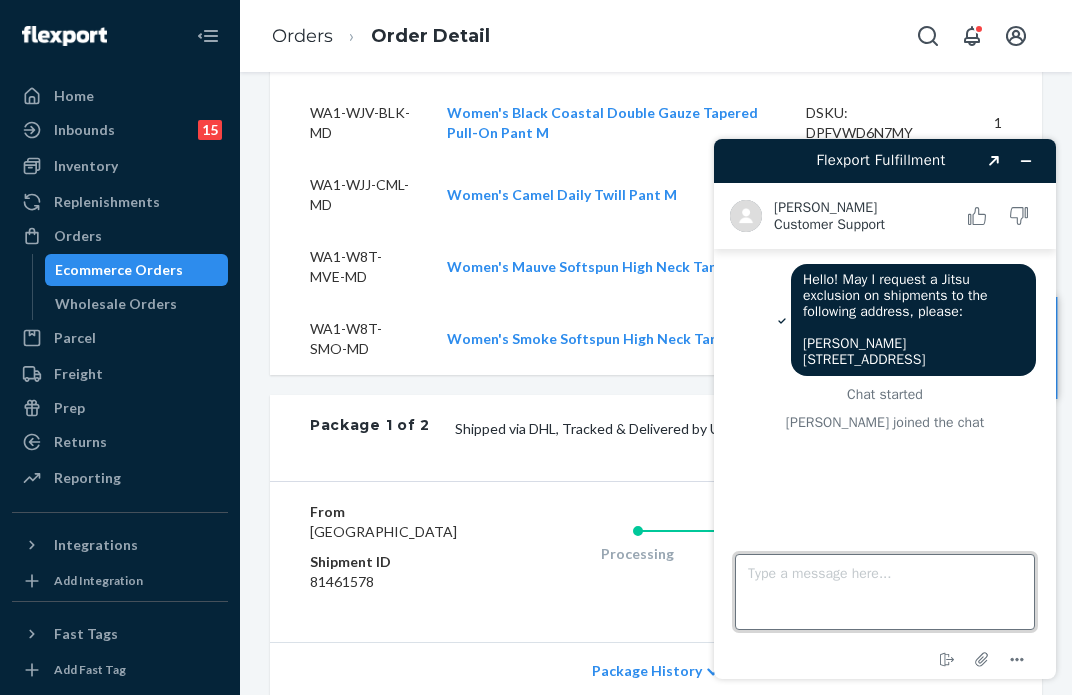 click on "Type a message here..." at bounding box center [885, 592] 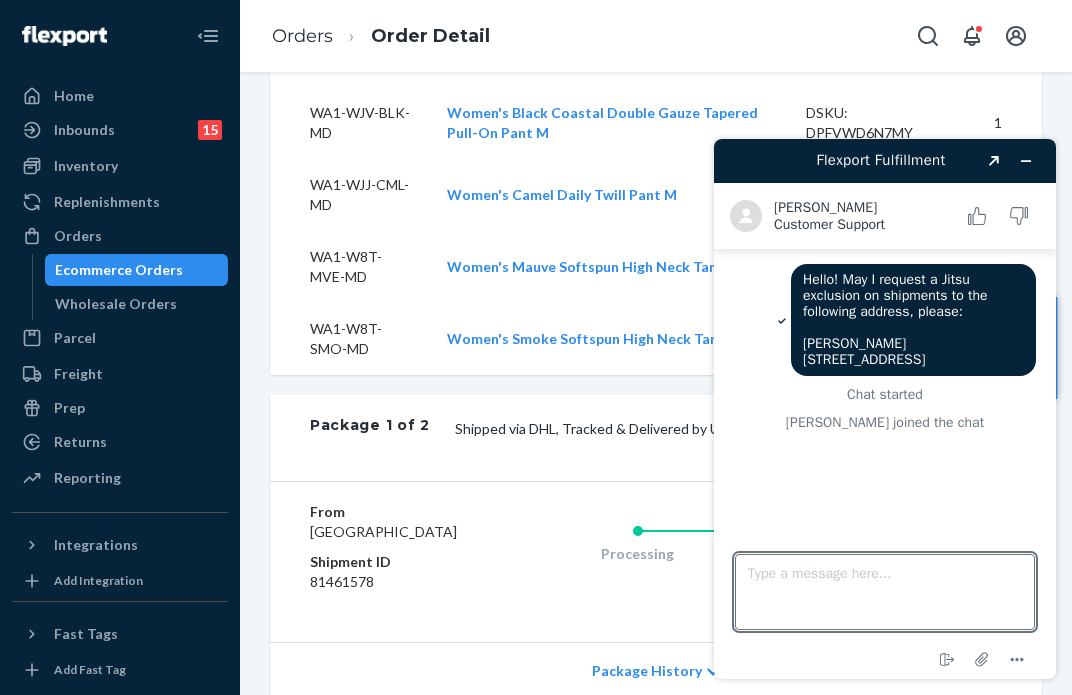 click on "Chat started" at bounding box center [885, 395] 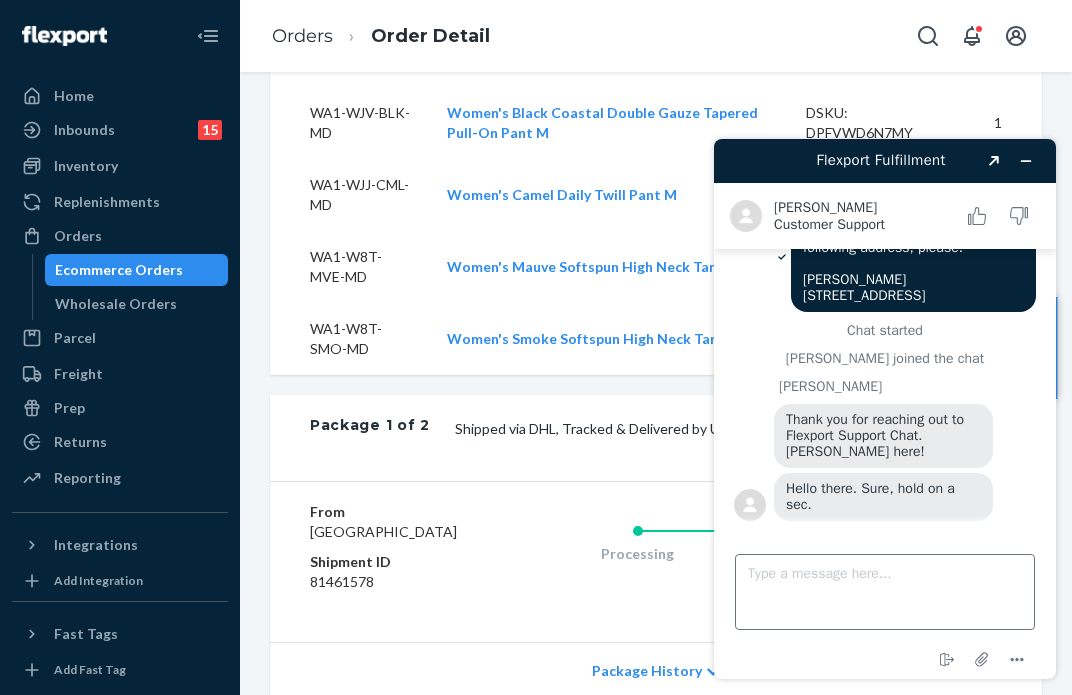 scroll, scrollTop: 80, scrollLeft: 0, axis: vertical 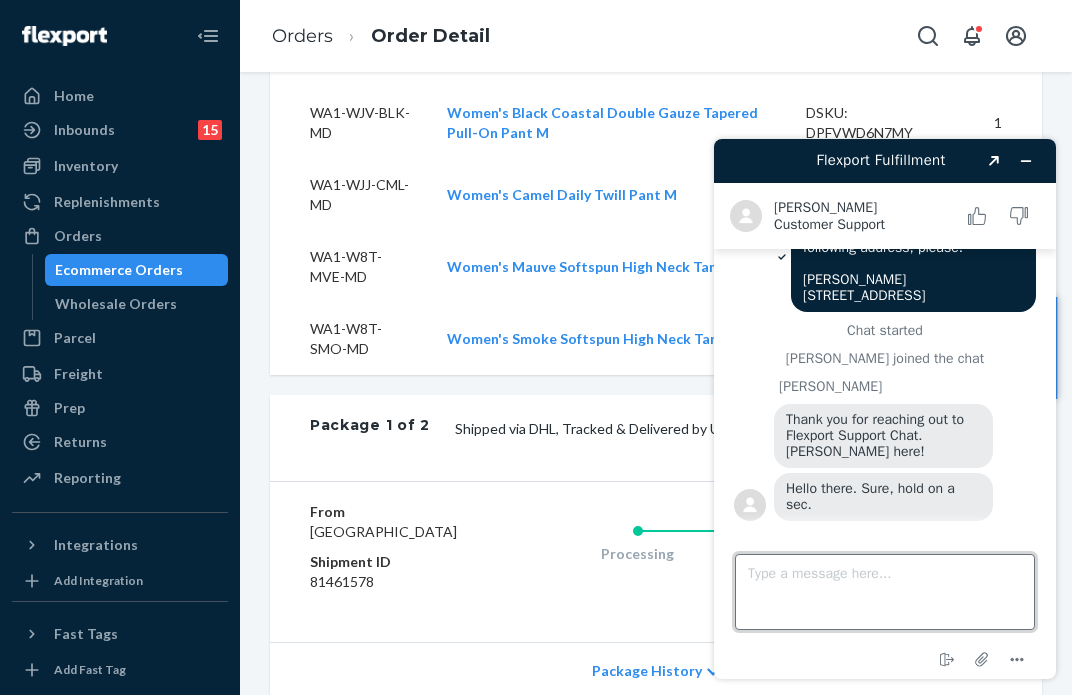 click on "Type a message here..." at bounding box center (885, 592) 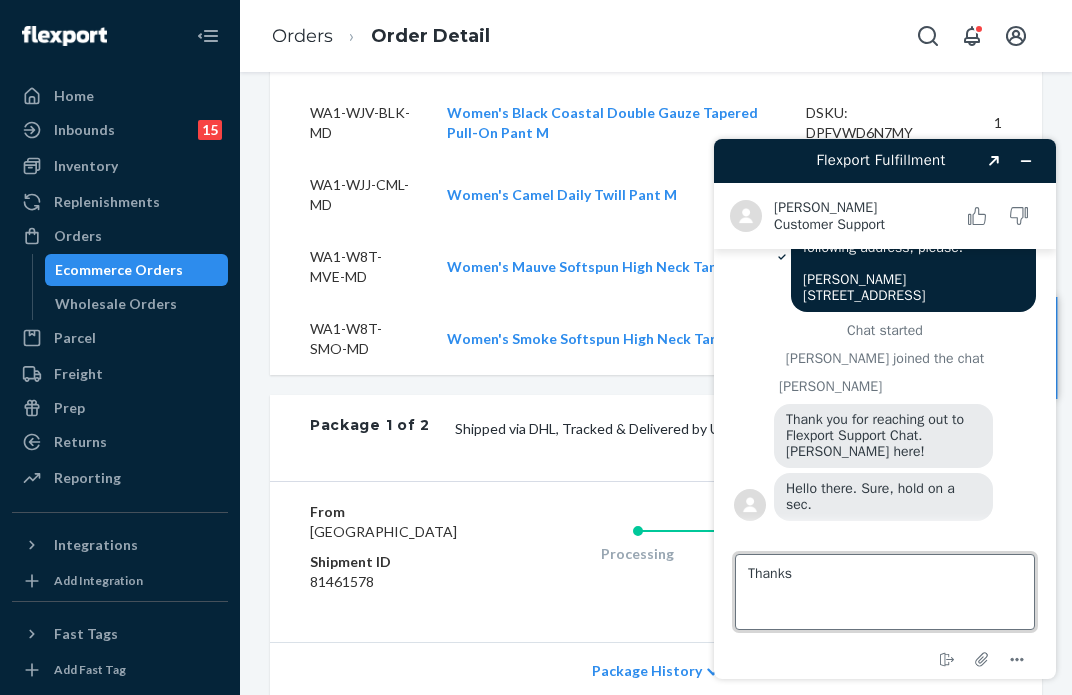 type on "Thanks!" 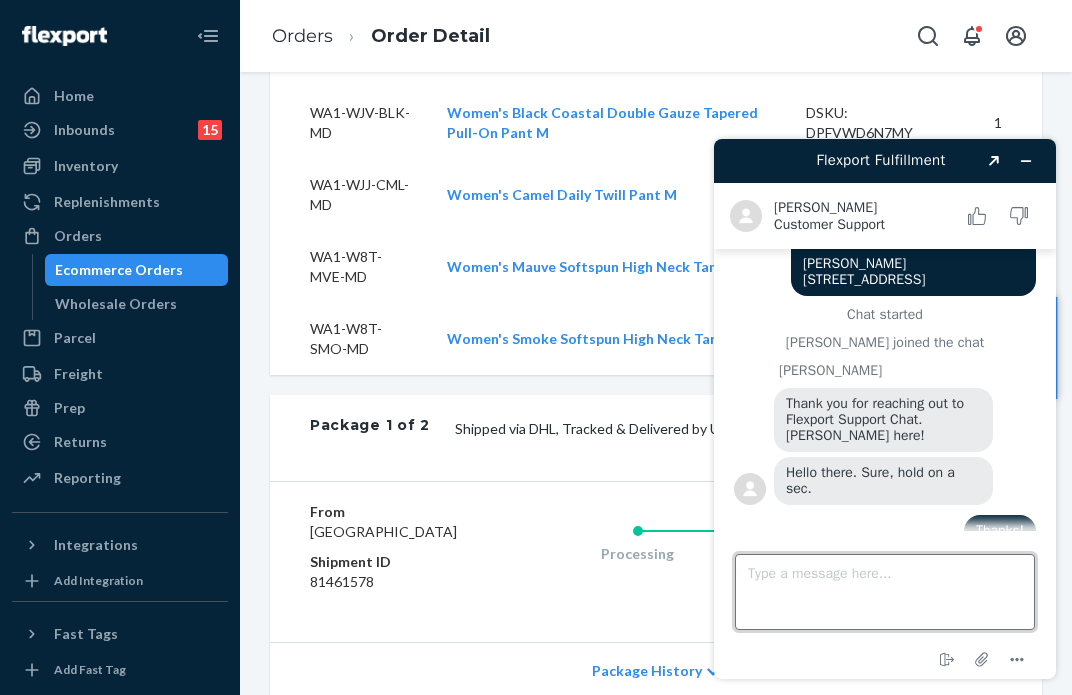 scroll, scrollTop: 122, scrollLeft: 0, axis: vertical 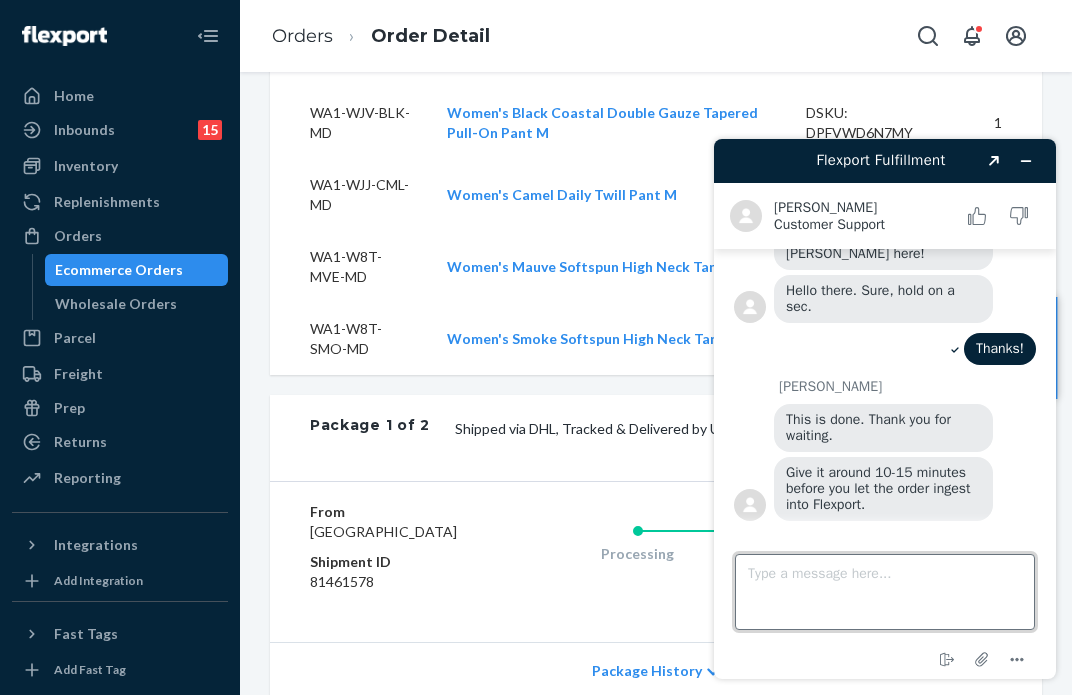 click on "Type a message here..." at bounding box center (885, 592) 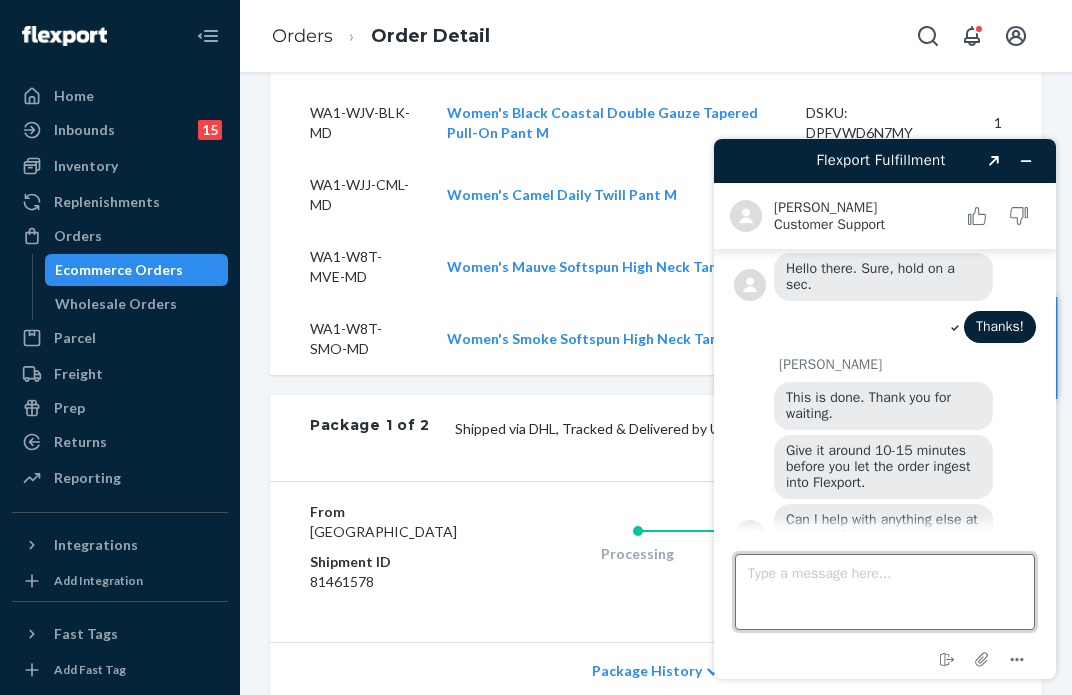 scroll, scrollTop: 332, scrollLeft: 0, axis: vertical 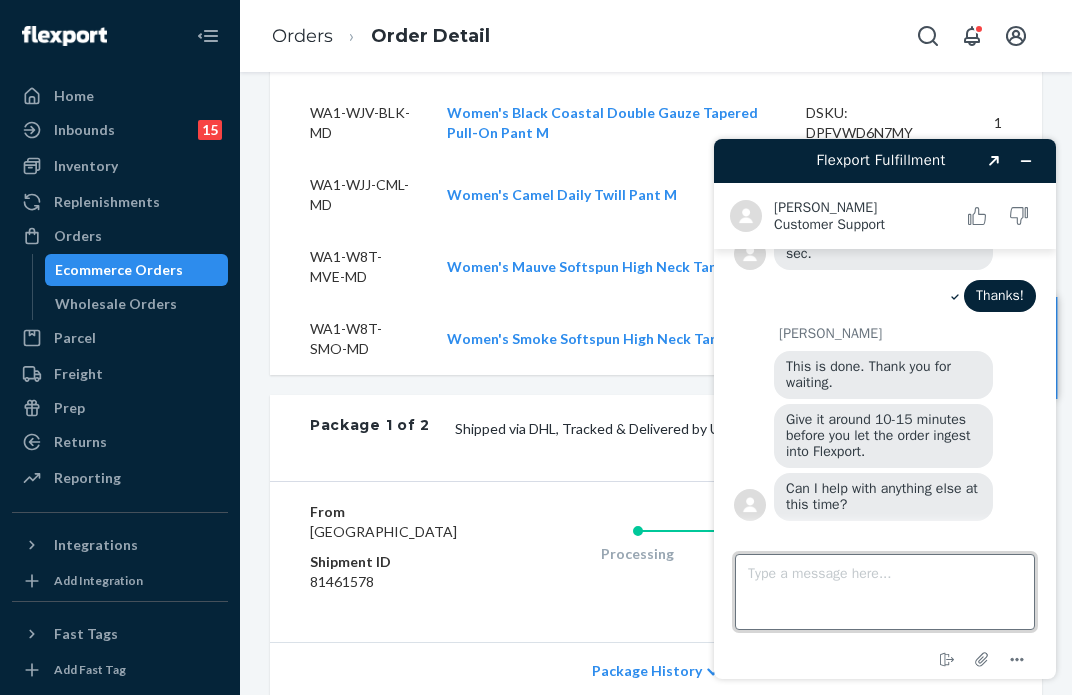 click on "Type a message here..." at bounding box center (885, 592) 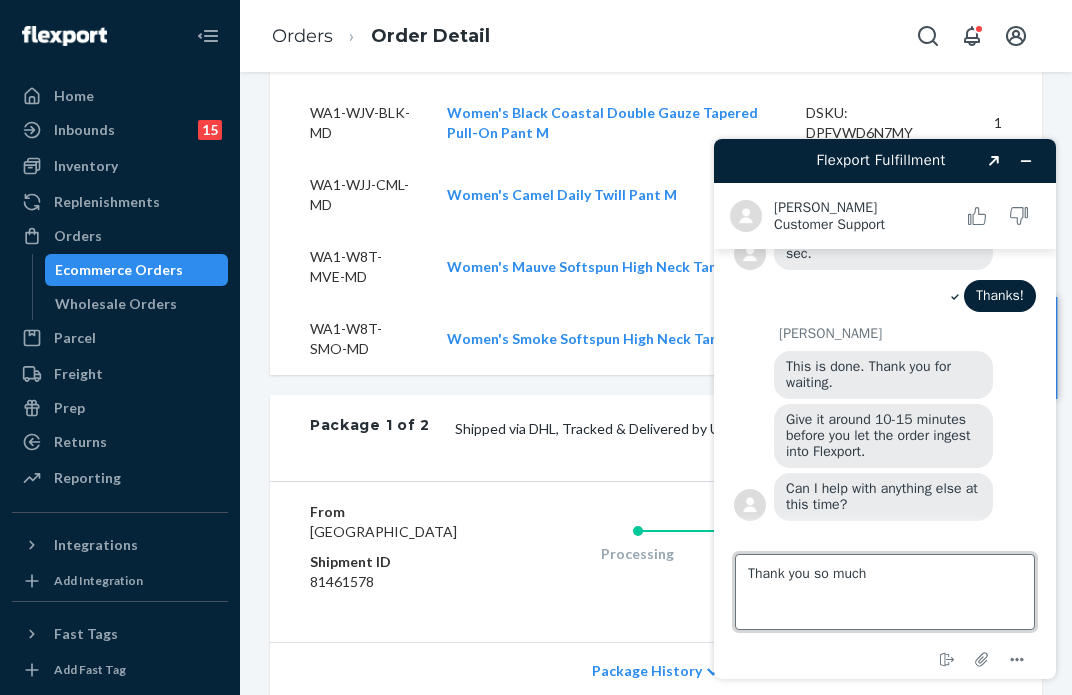 type on "Thank you so much!" 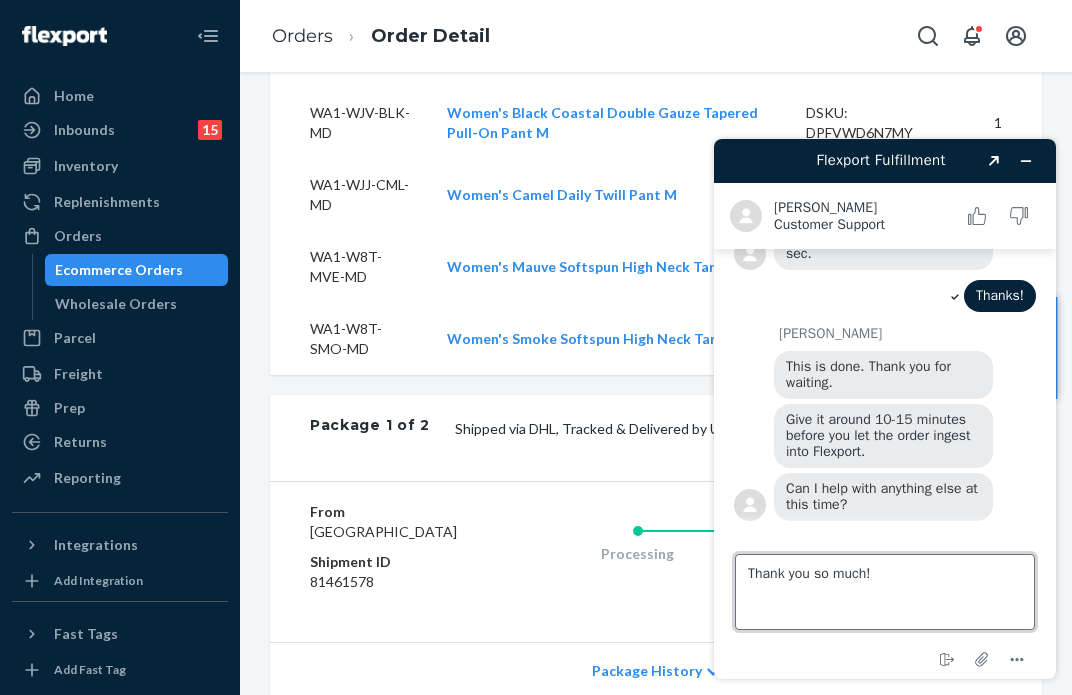 type 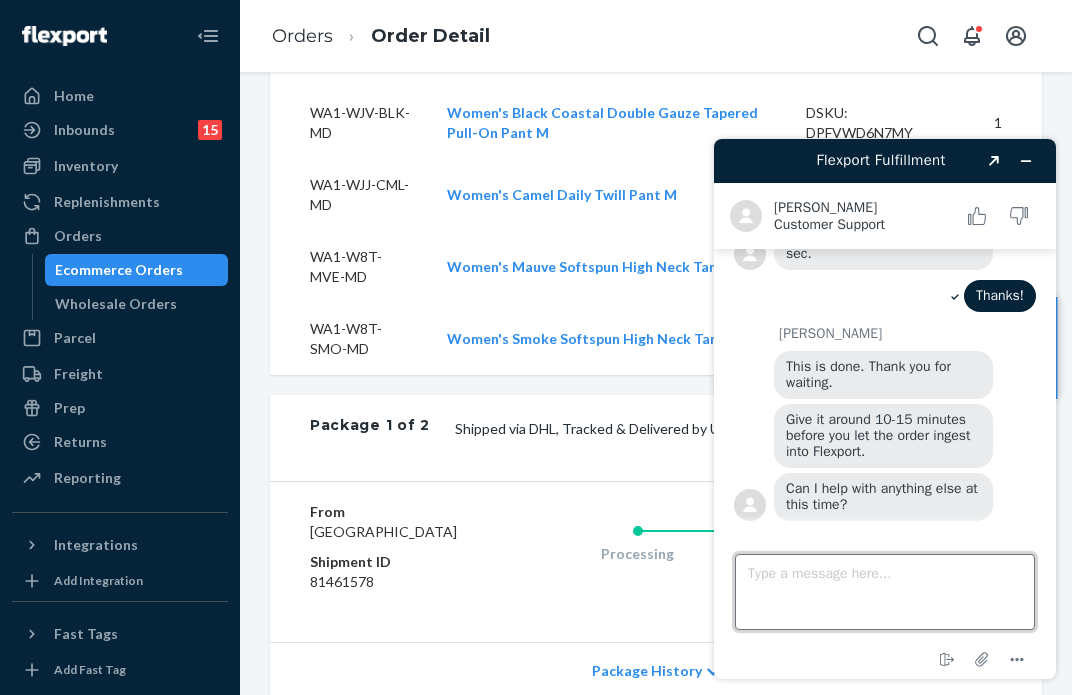 scroll, scrollTop: 374, scrollLeft: 0, axis: vertical 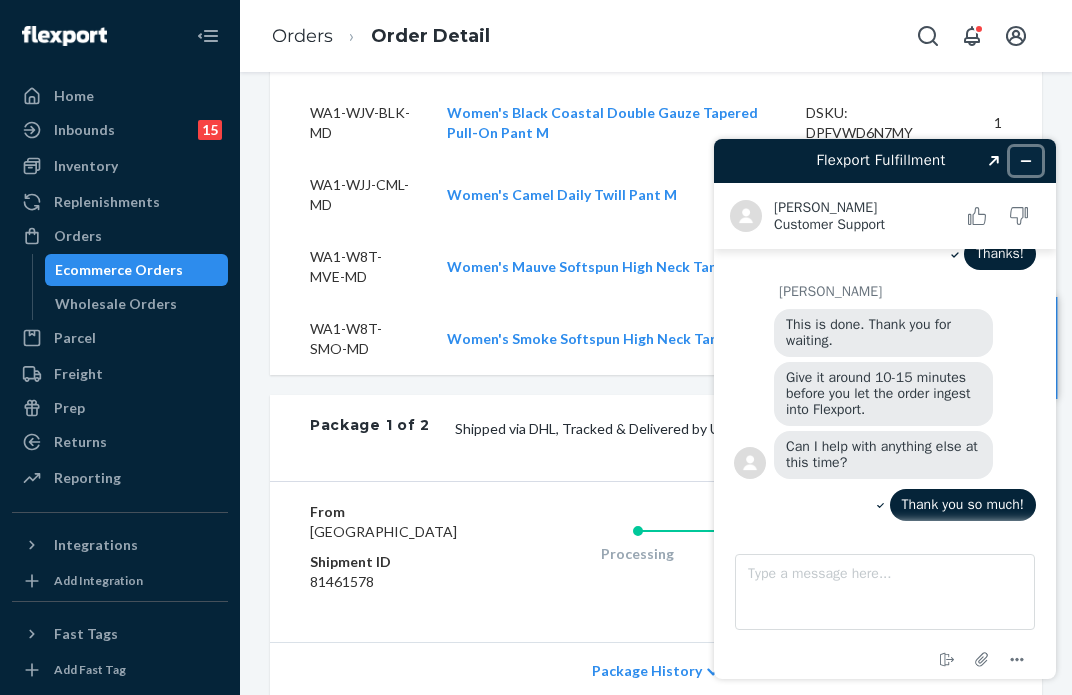 click 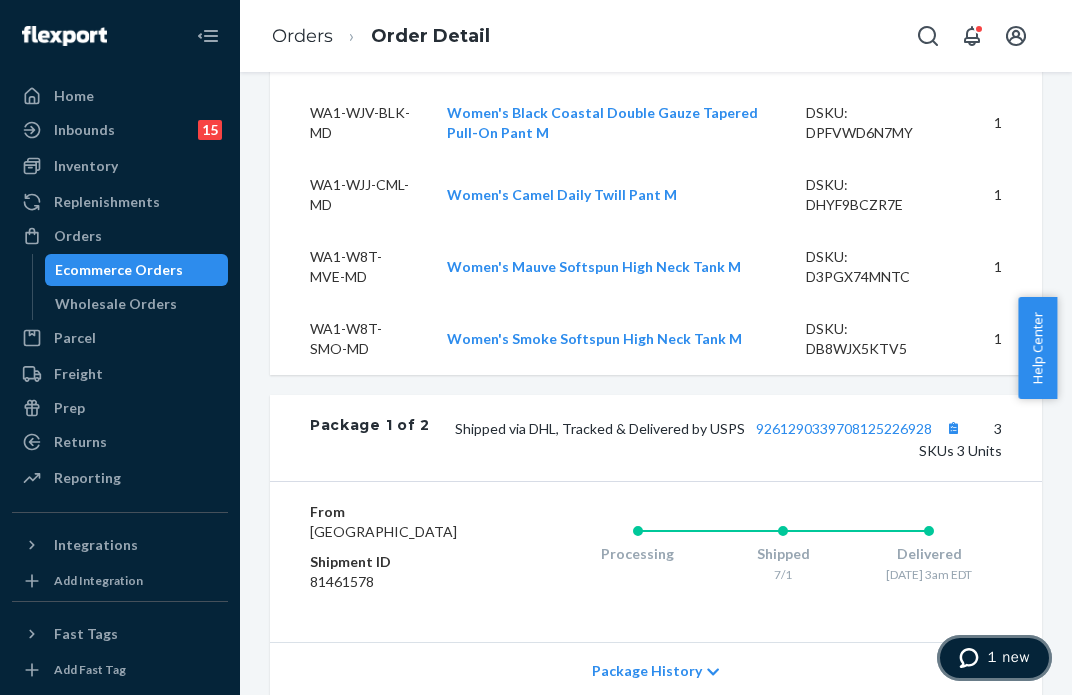 click on "1 new" at bounding box center (994, 658) 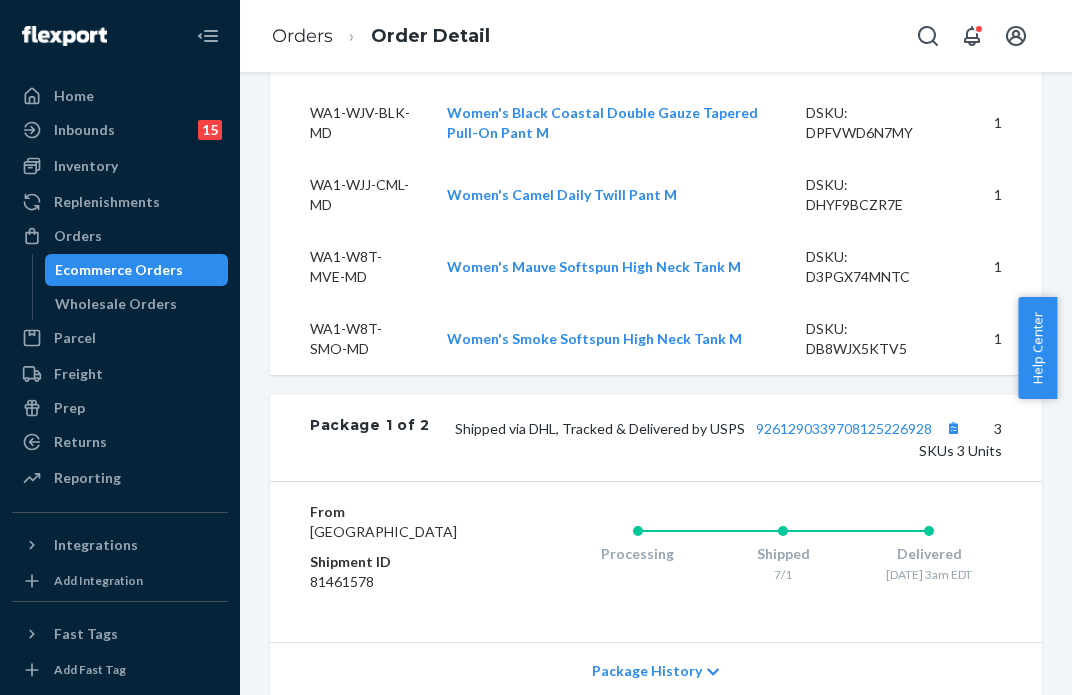 scroll, scrollTop: 0, scrollLeft: 0, axis: both 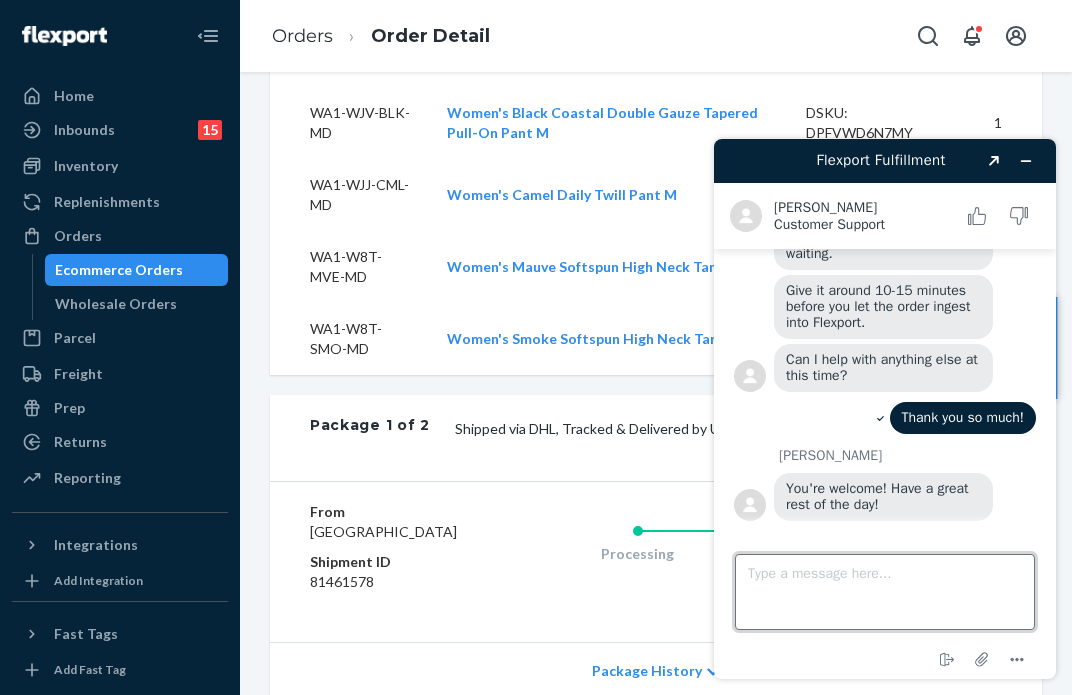 click on "Type a message here..." at bounding box center (885, 592) 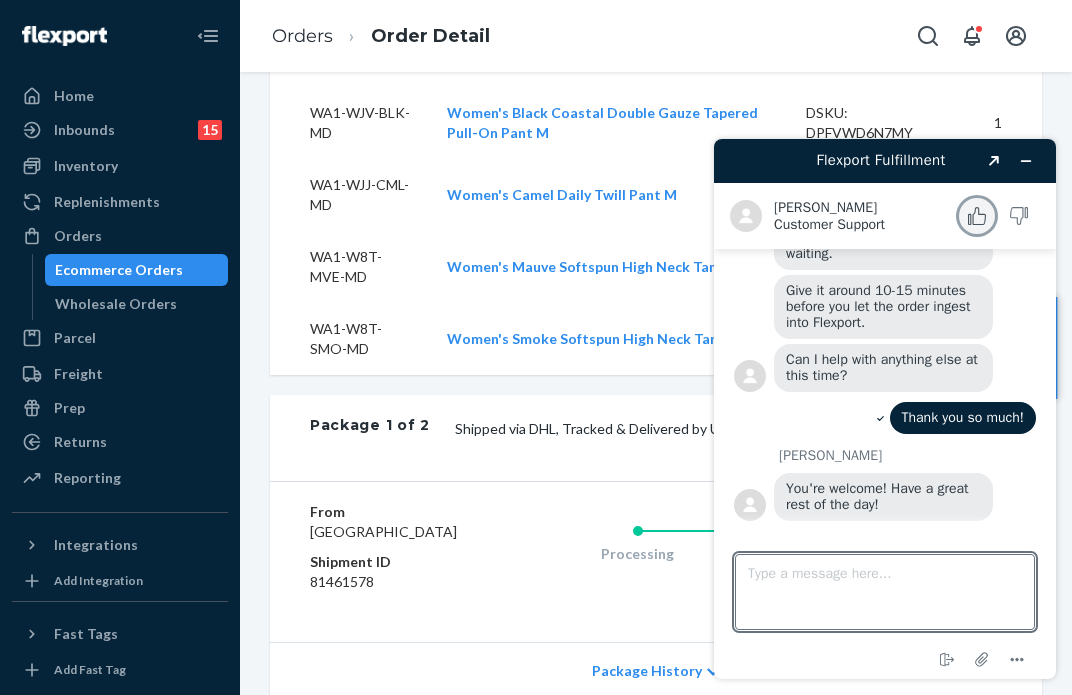 click 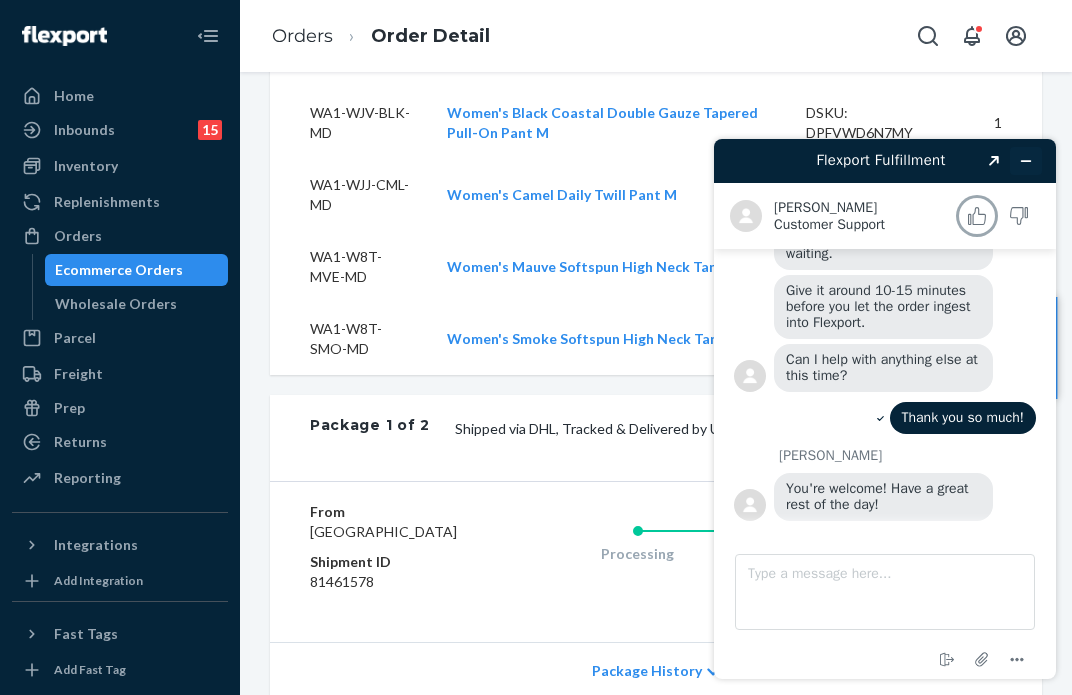 scroll, scrollTop: 537, scrollLeft: 0, axis: vertical 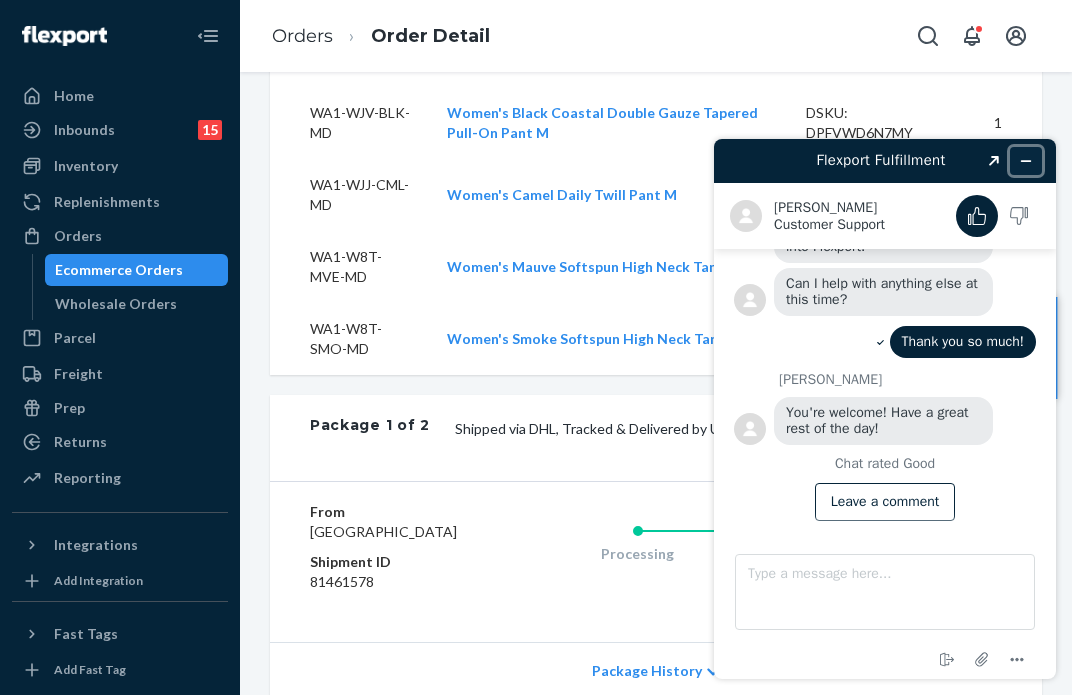 click at bounding box center (1026, 161) 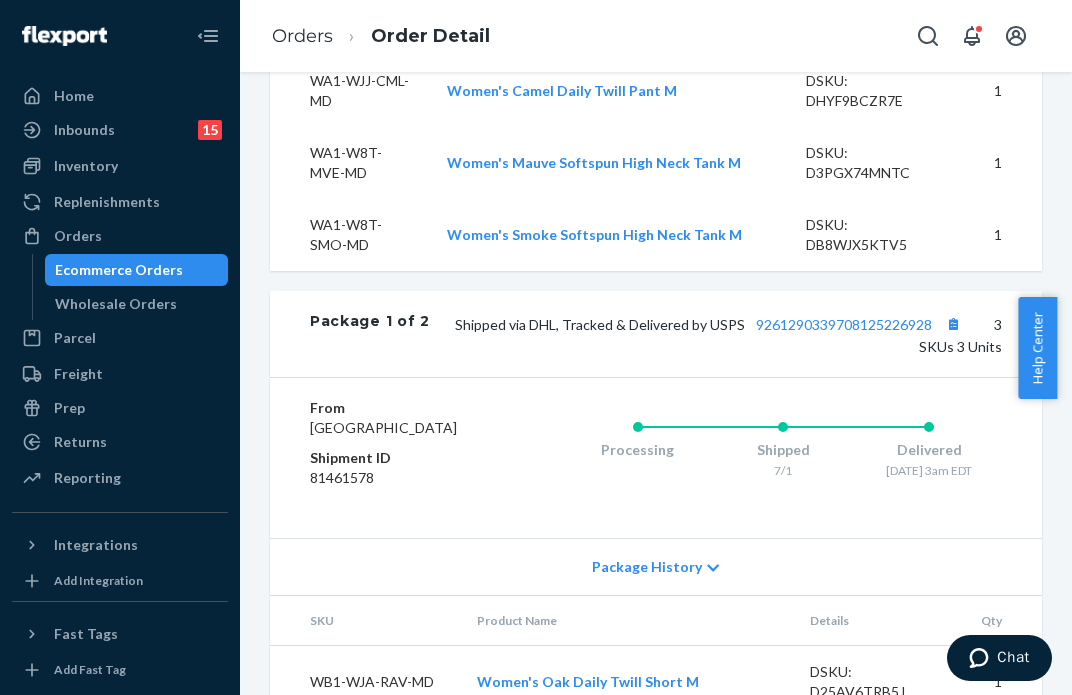scroll, scrollTop: 1100, scrollLeft: 0, axis: vertical 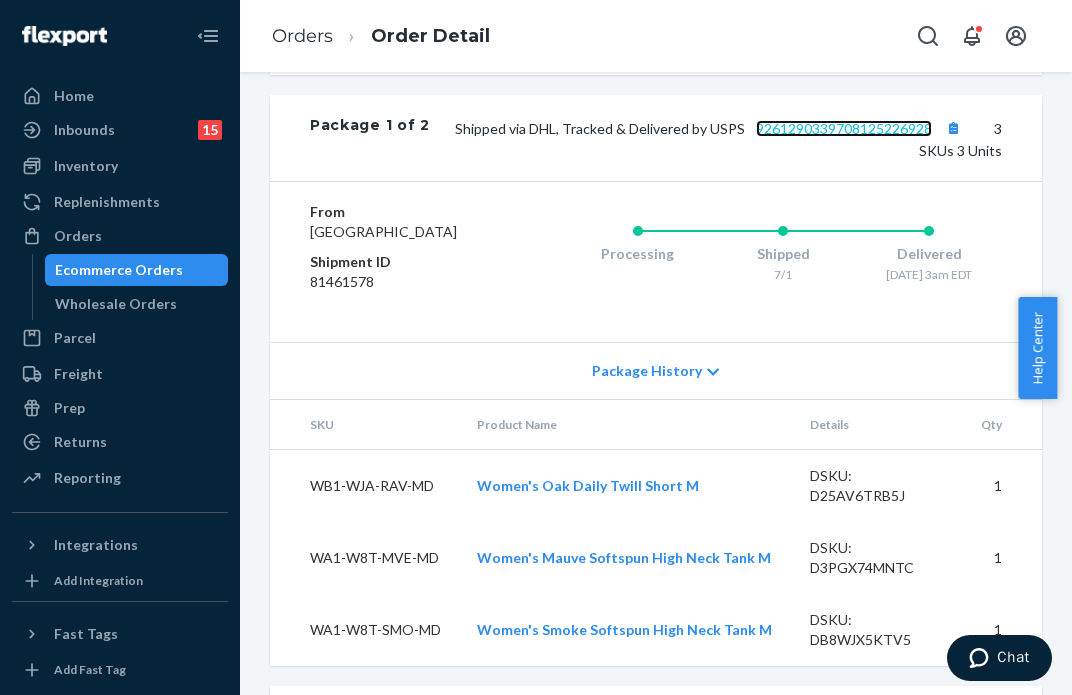 click on "9261290339708125226928" at bounding box center [844, 128] 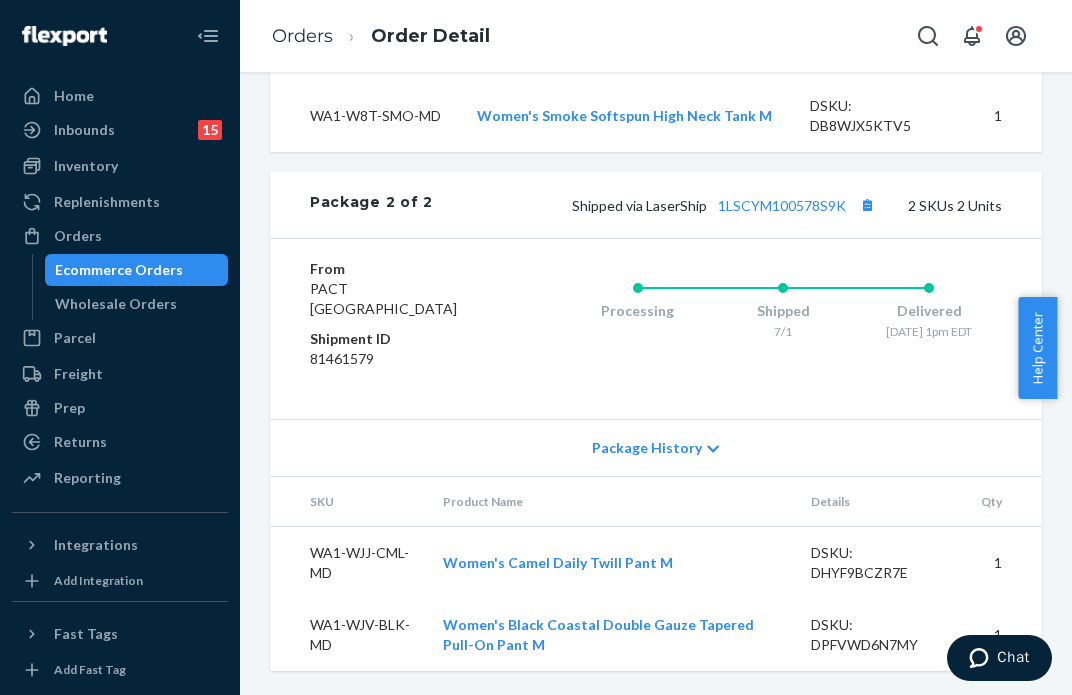 scroll, scrollTop: 1693, scrollLeft: 0, axis: vertical 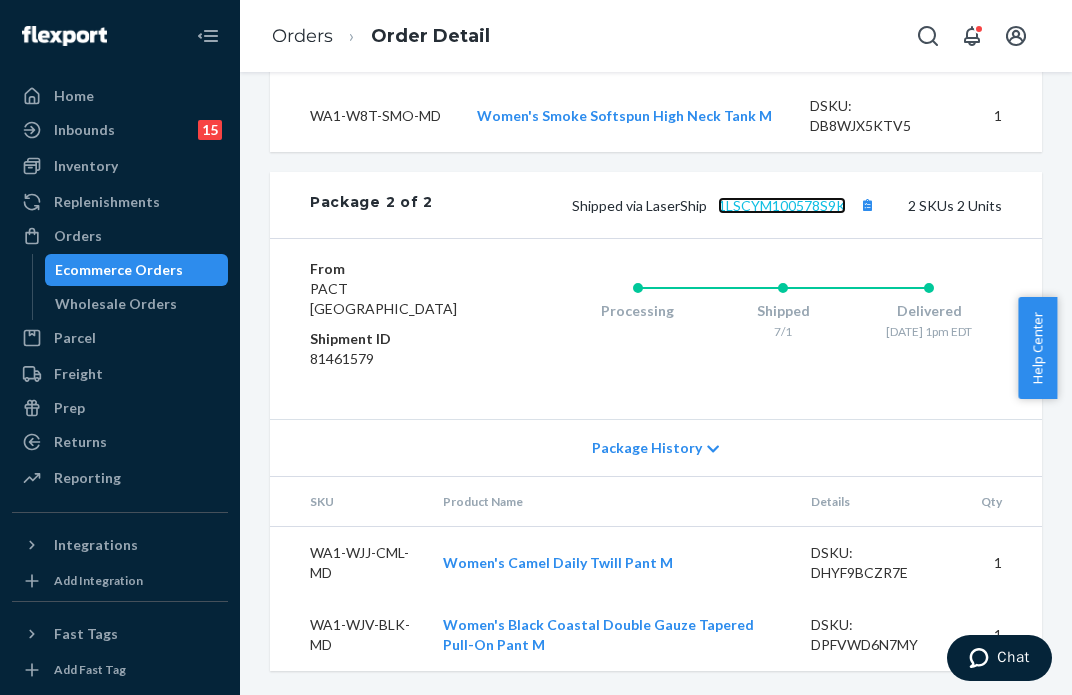 click on "1LSCYM100578S9K" at bounding box center (782, 205) 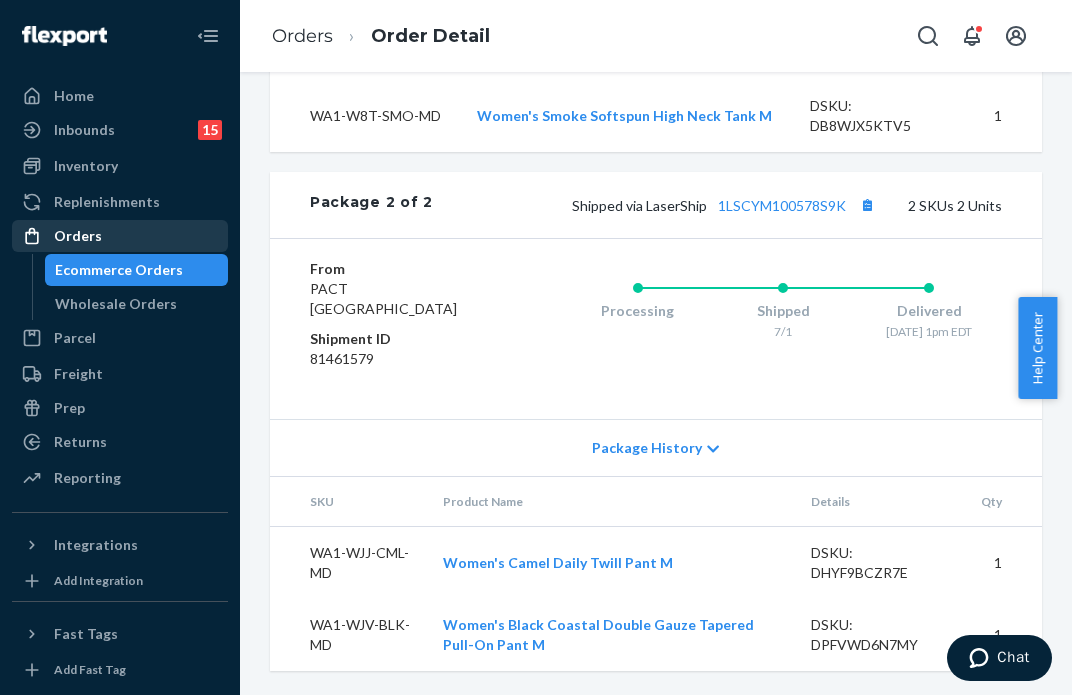 click on "Orders" at bounding box center (78, 236) 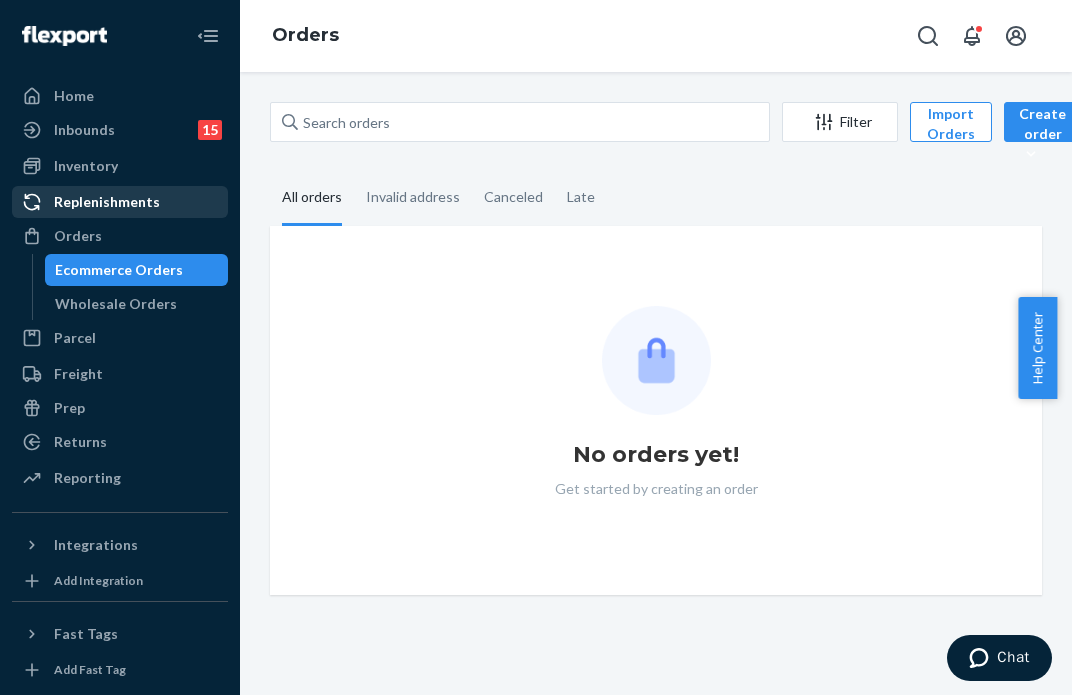 scroll, scrollTop: 0, scrollLeft: 0, axis: both 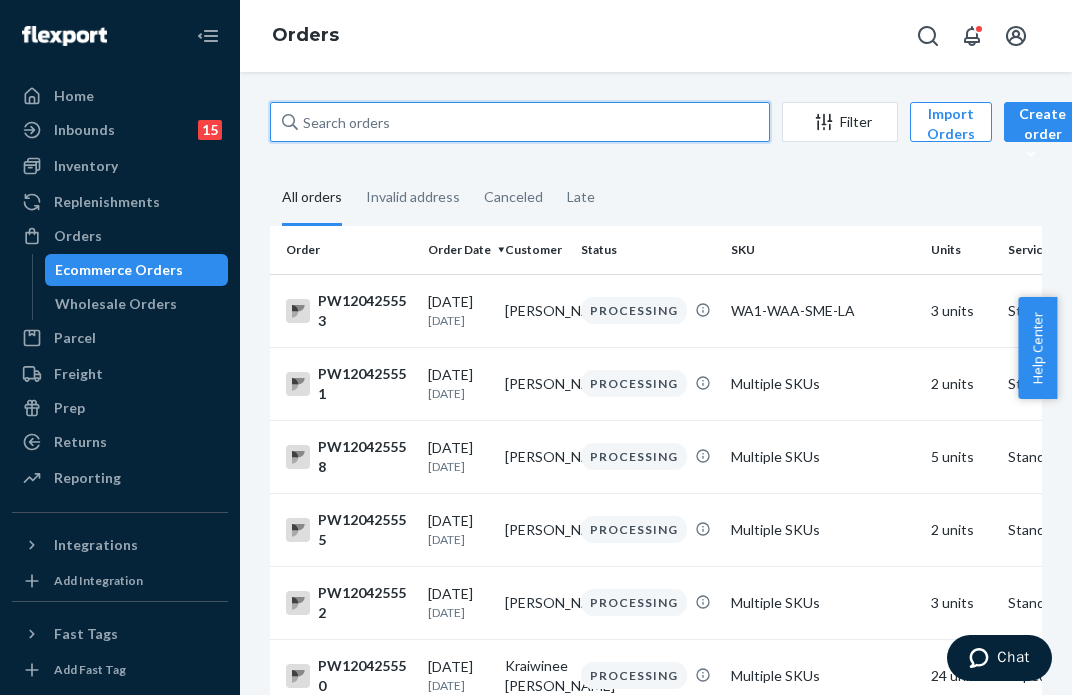 drag, startPoint x: 472, startPoint y: 113, endPoint x: 457, endPoint y: 115, distance: 15.132746 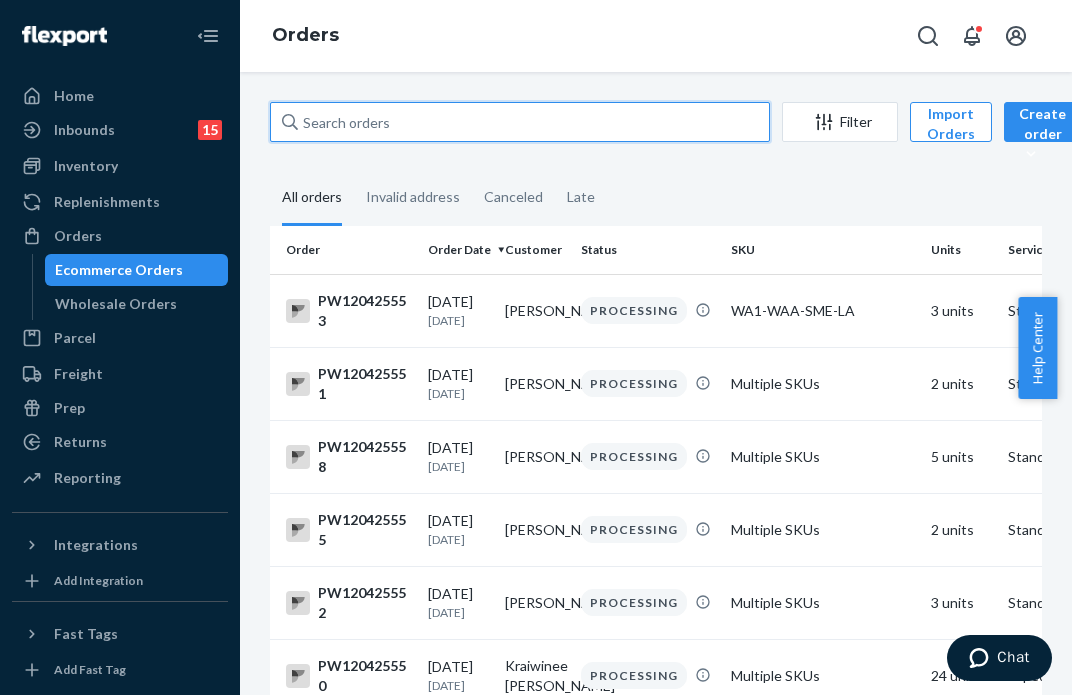 click at bounding box center [520, 122] 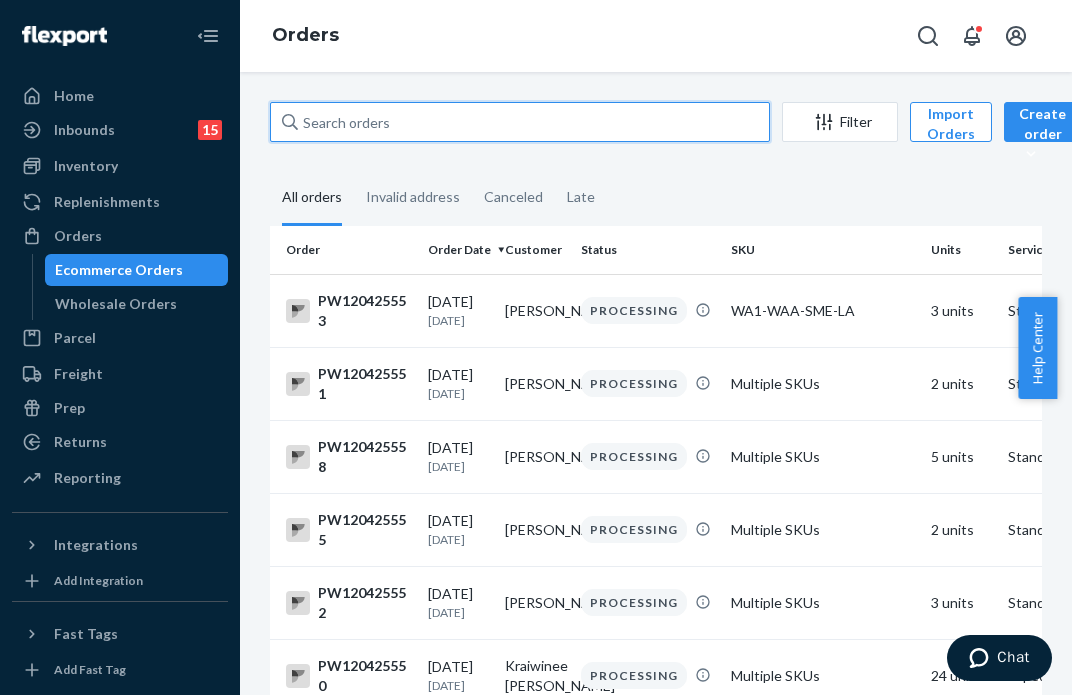 paste on "PW120405614" 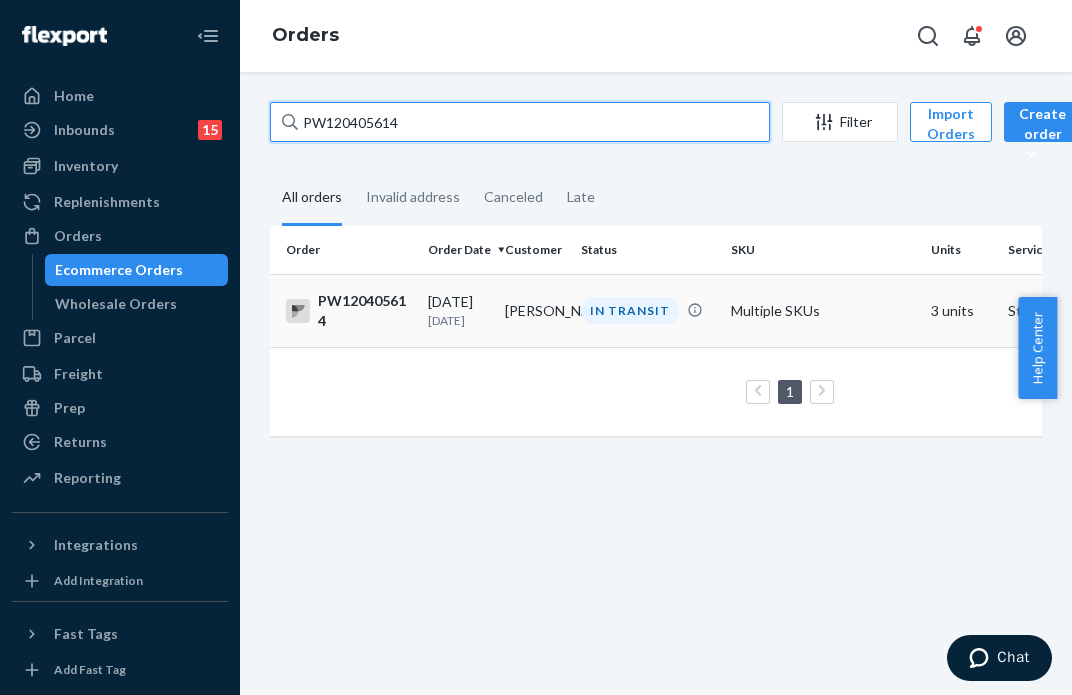 type on "PW120405614" 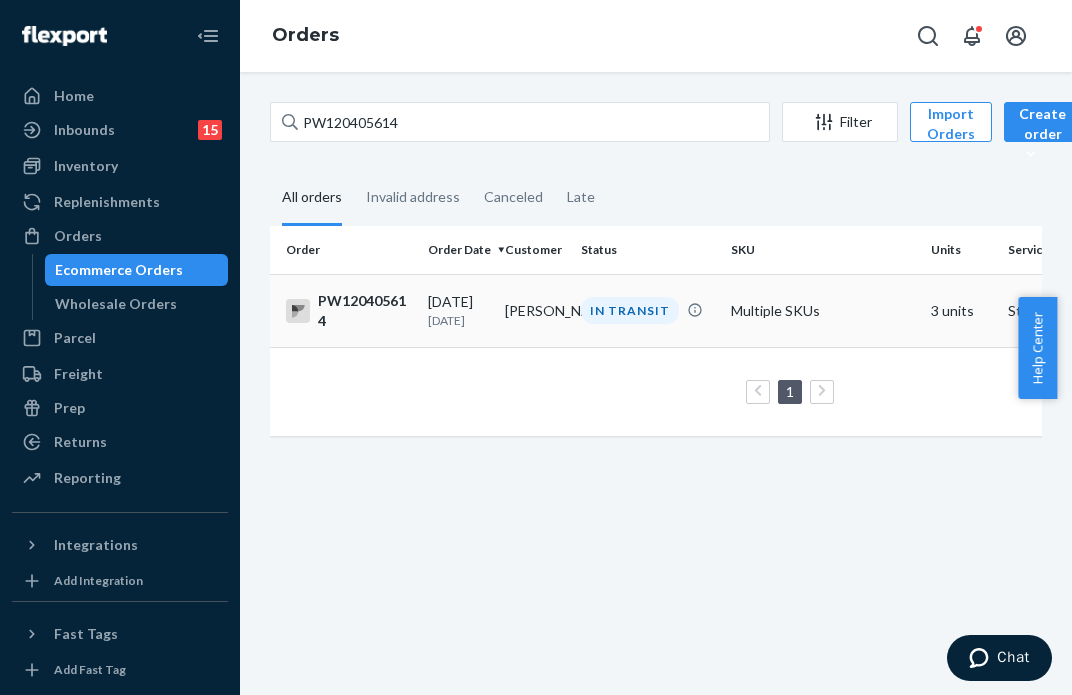 click on "IN TRANSIT" at bounding box center (648, 310) 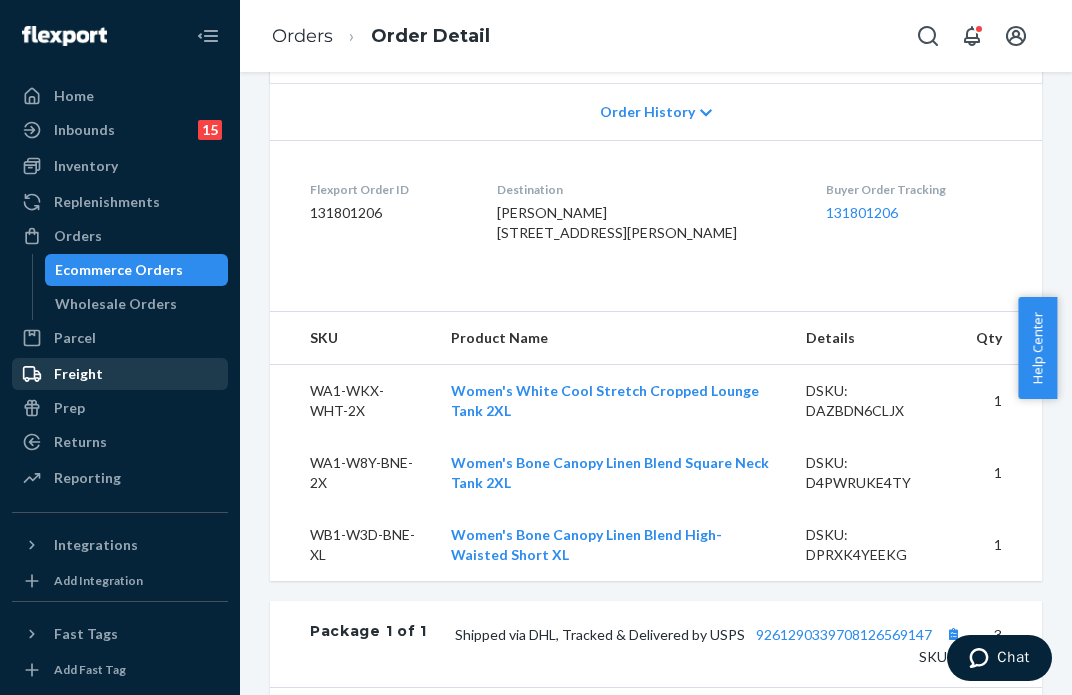 scroll, scrollTop: 111, scrollLeft: 0, axis: vertical 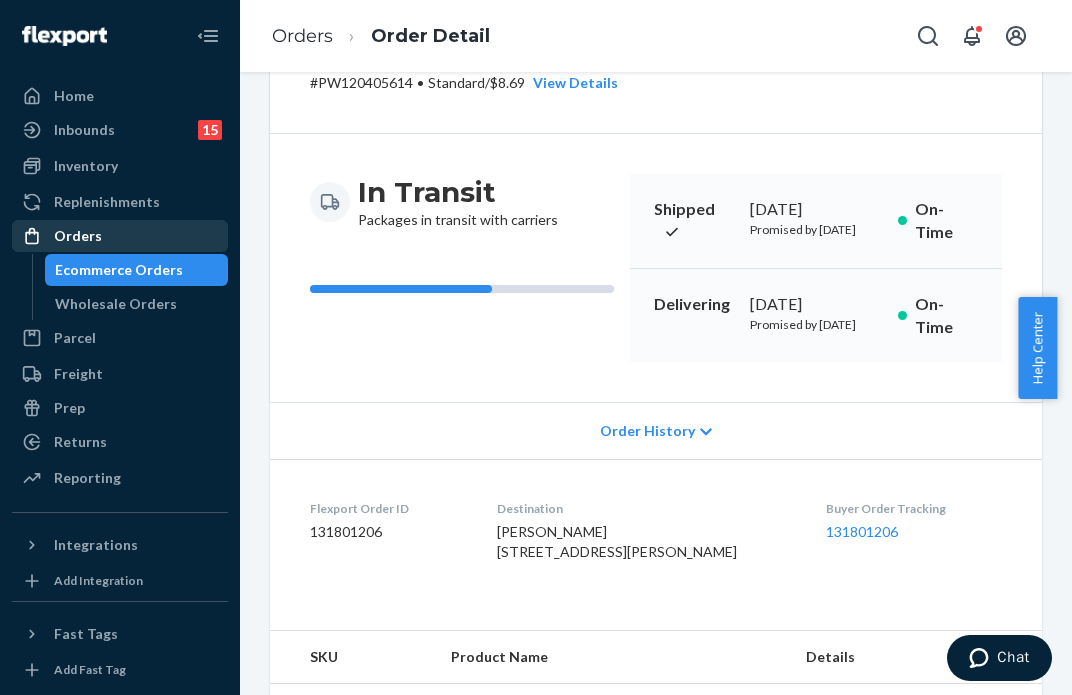click at bounding box center (38, 236) 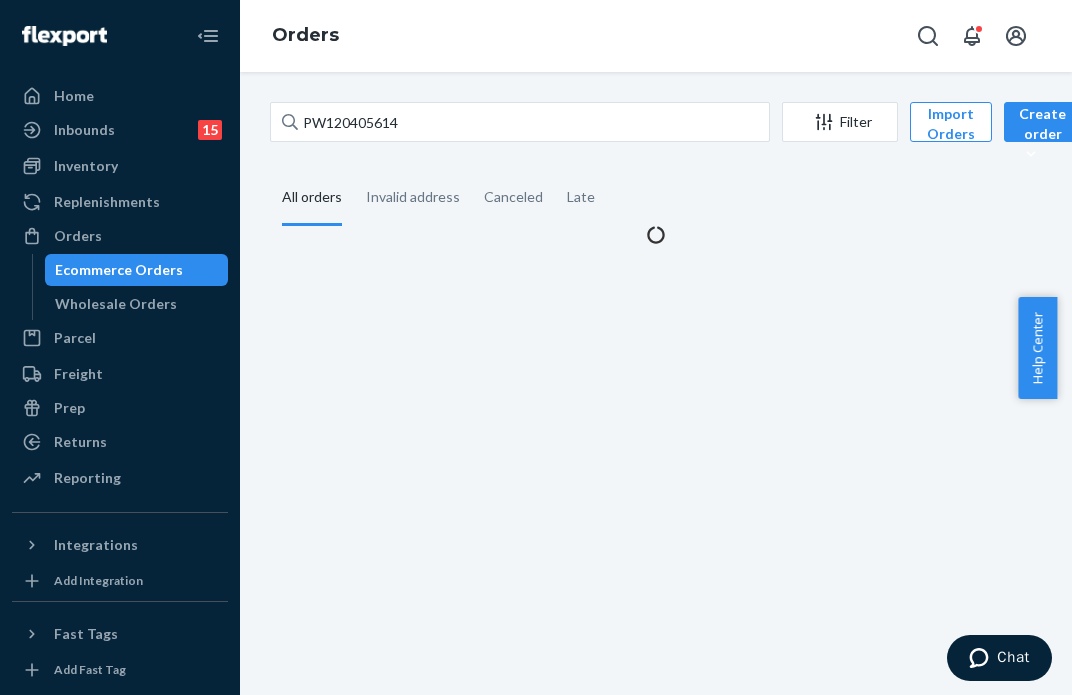 scroll, scrollTop: 0, scrollLeft: 0, axis: both 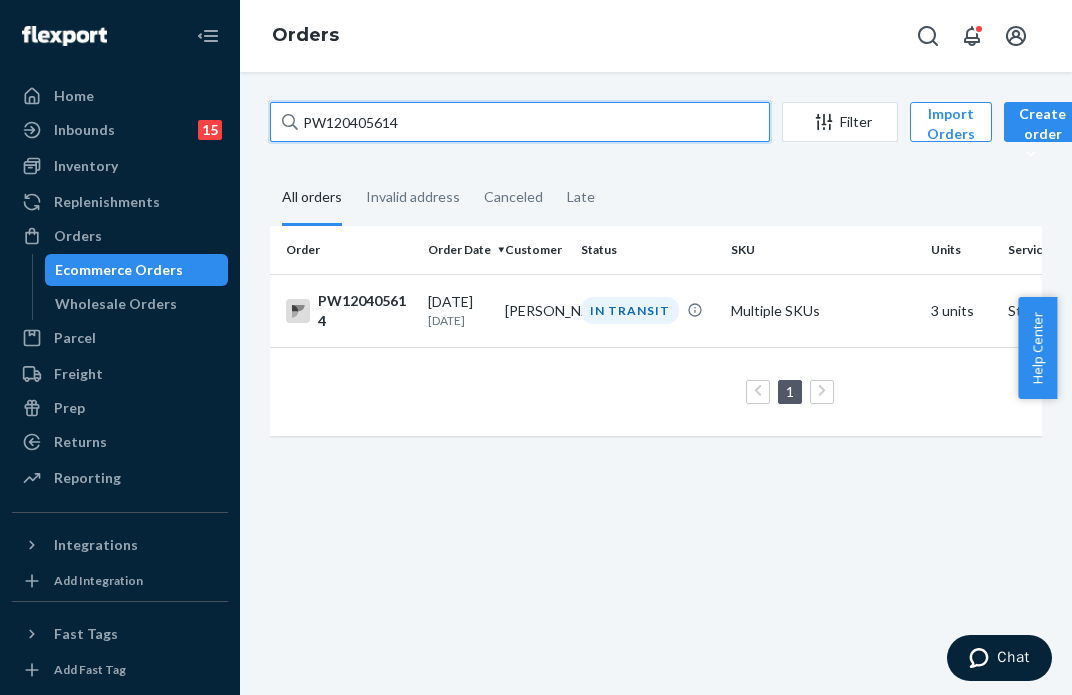 drag, startPoint x: 425, startPoint y: 128, endPoint x: 253, endPoint y: 133, distance: 172.07266 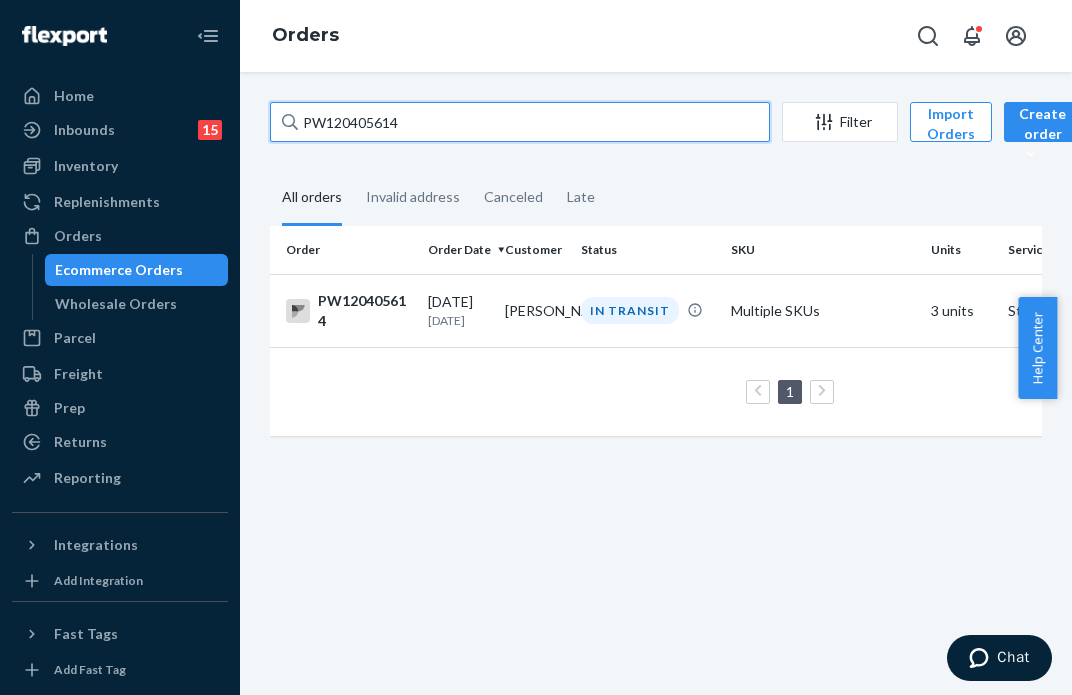 click on "PW120405614 Filter Import Orders Create order Ecommerce order Removal order All orders Invalid address Canceled Late Order Order Date Customer Status SKU Units Service Fee PW120405614 07/06/2025 4 days ago Cathi Gerou IN TRANSIT Multiple SKUs 3 units Standard $8.69 1 25 results per page" at bounding box center [656, 383] 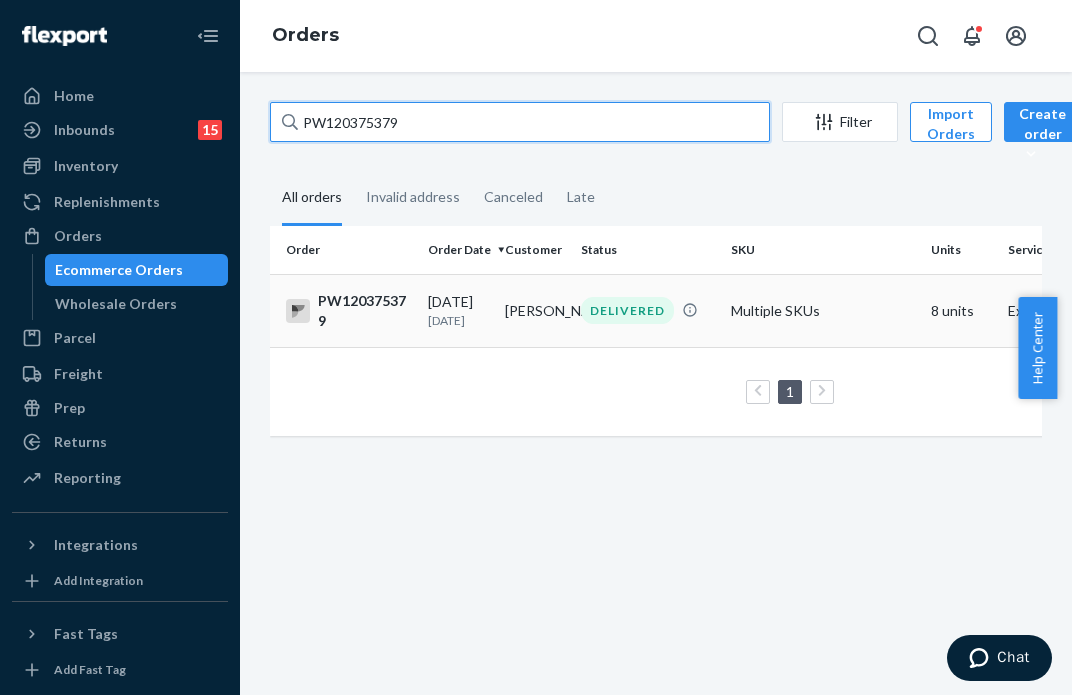 type on "PW120375379" 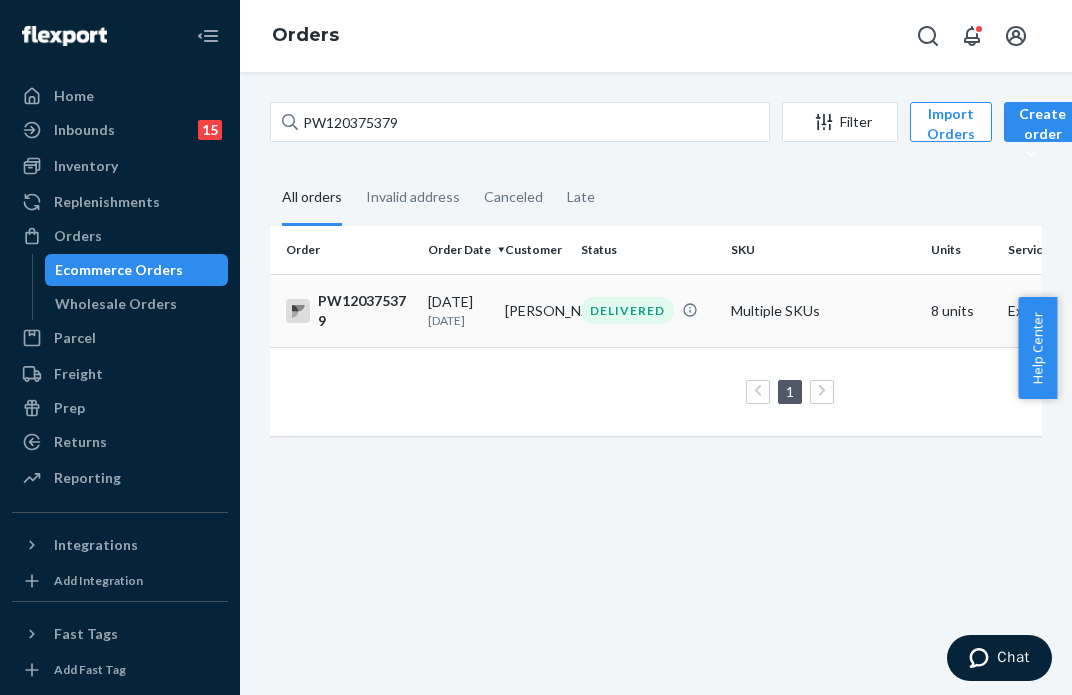 click on "DELIVERED" at bounding box center (648, 310) 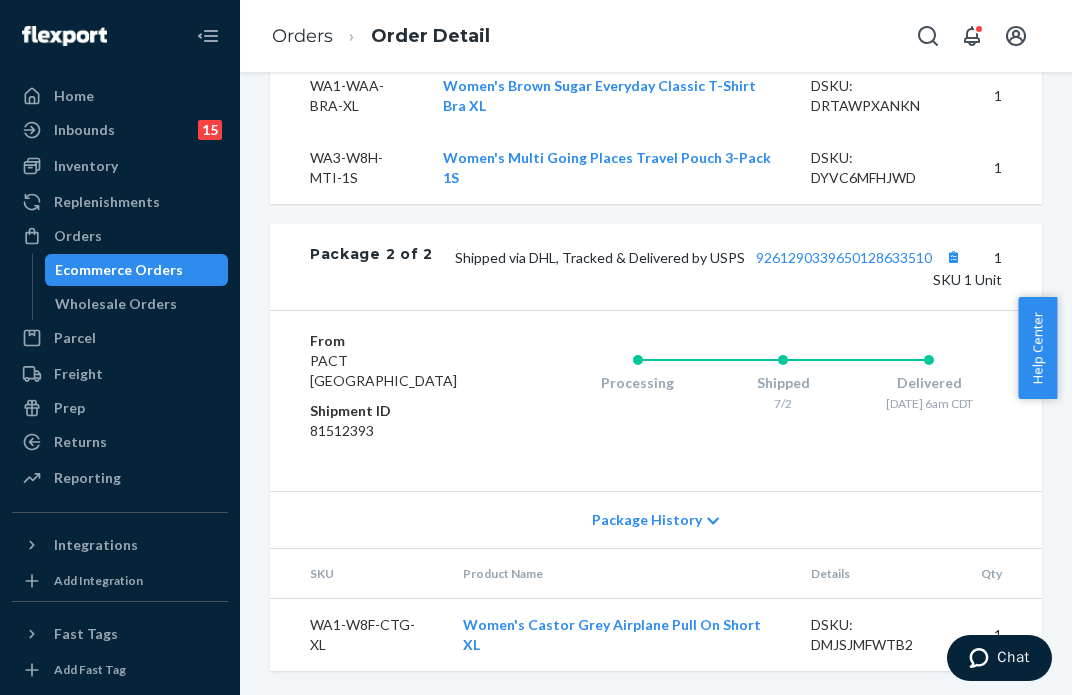 scroll, scrollTop: 2001, scrollLeft: 0, axis: vertical 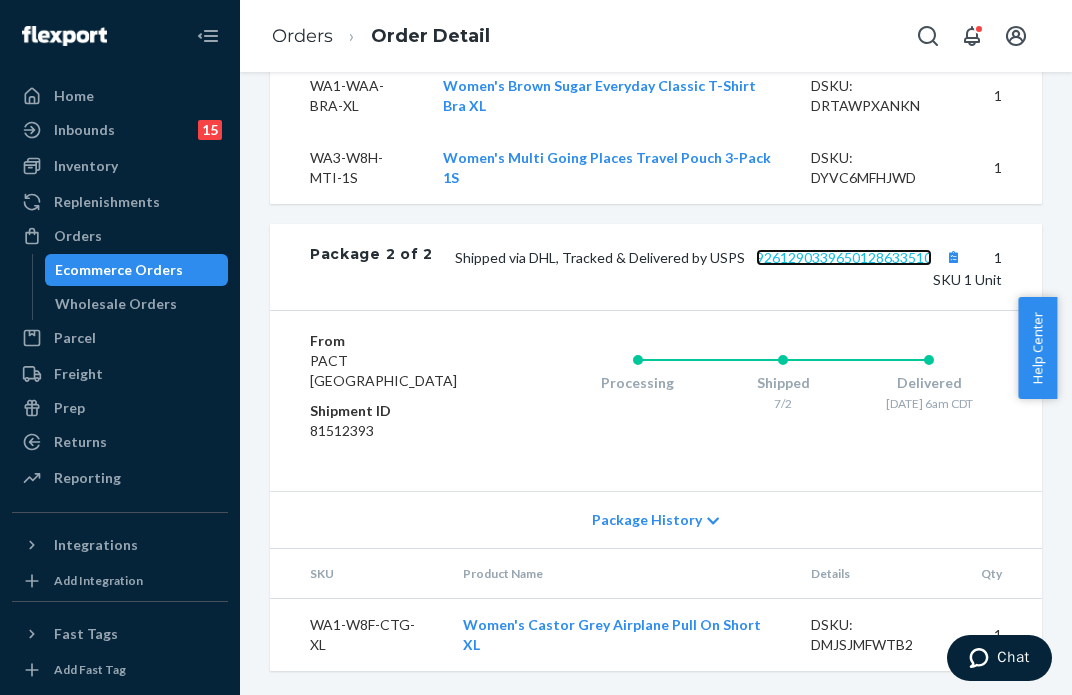 click on "9261290339650128633510" at bounding box center (844, 257) 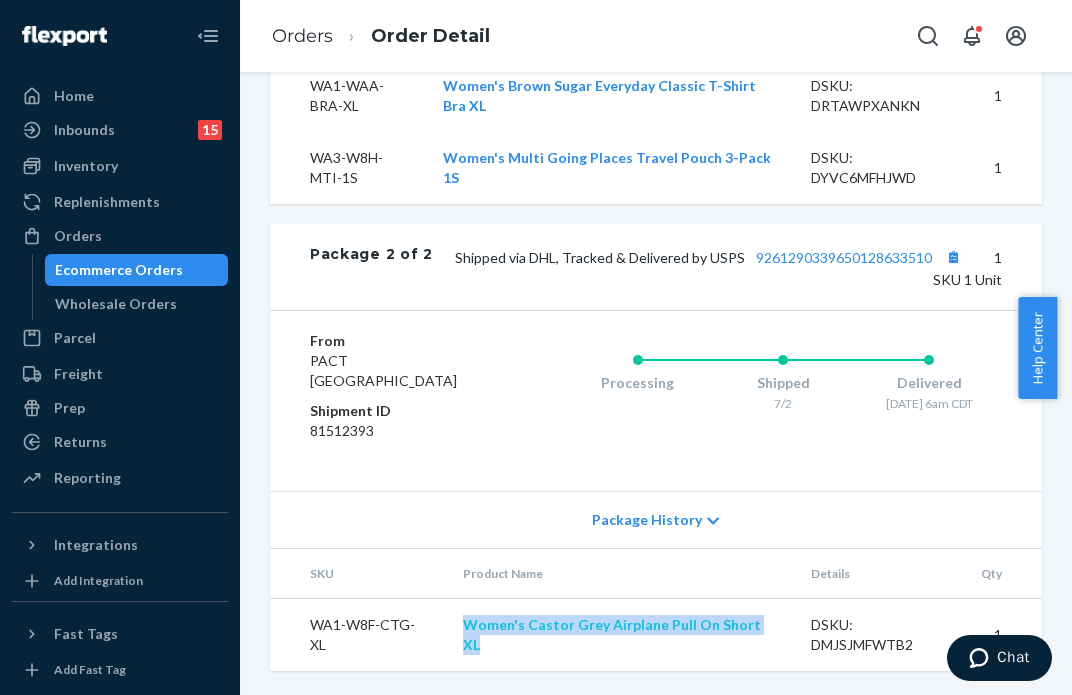 drag, startPoint x: 768, startPoint y: 641, endPoint x: 464, endPoint y: 638, distance: 304.0148 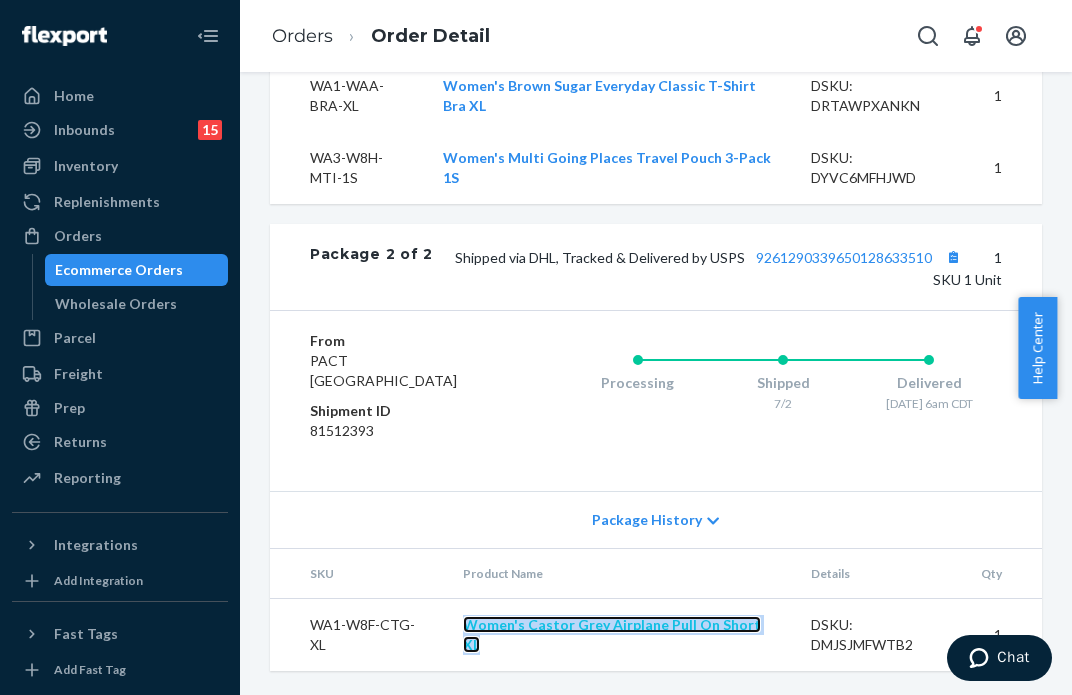 copy on "Women's Castor Grey Airplane Pull On Short XL" 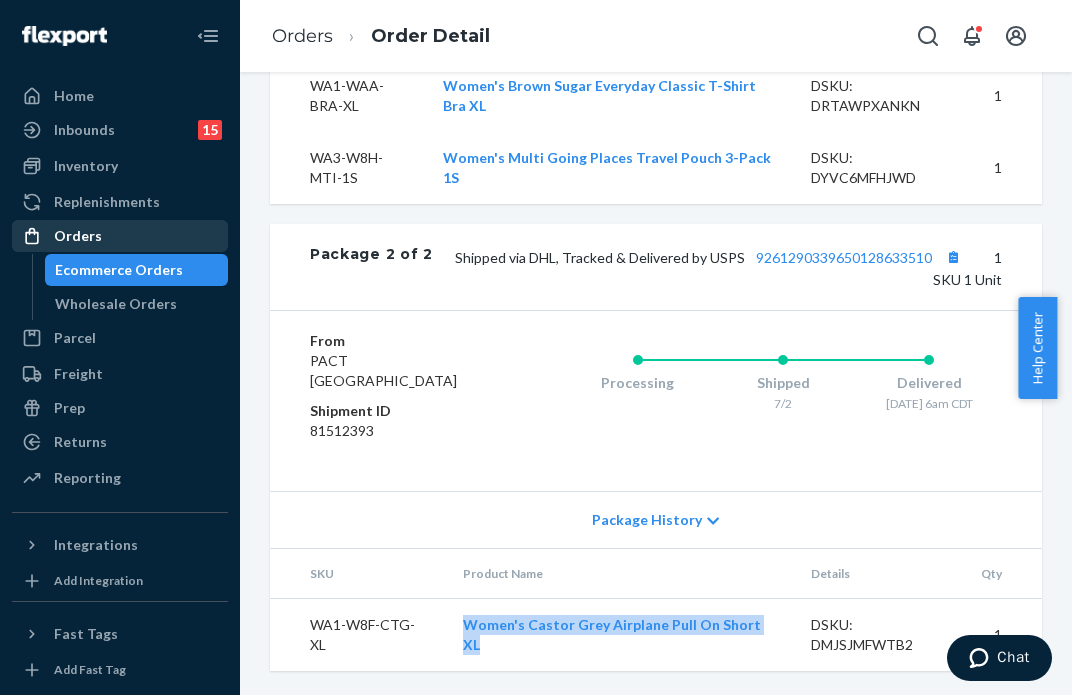 click on "Orders" at bounding box center (120, 236) 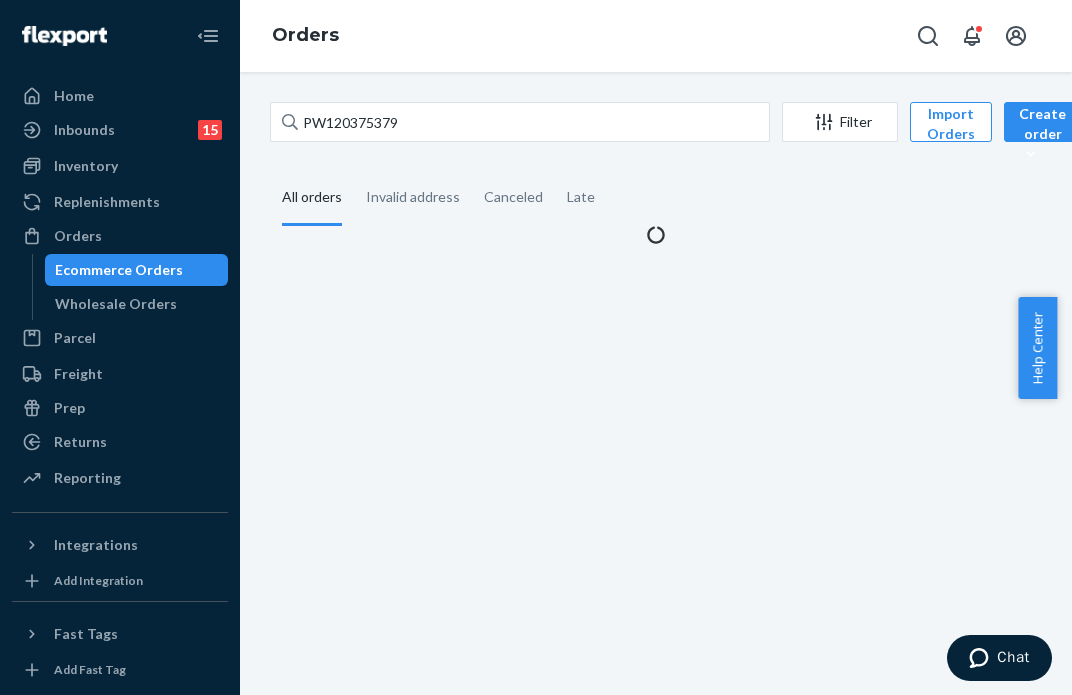 scroll, scrollTop: 0, scrollLeft: 0, axis: both 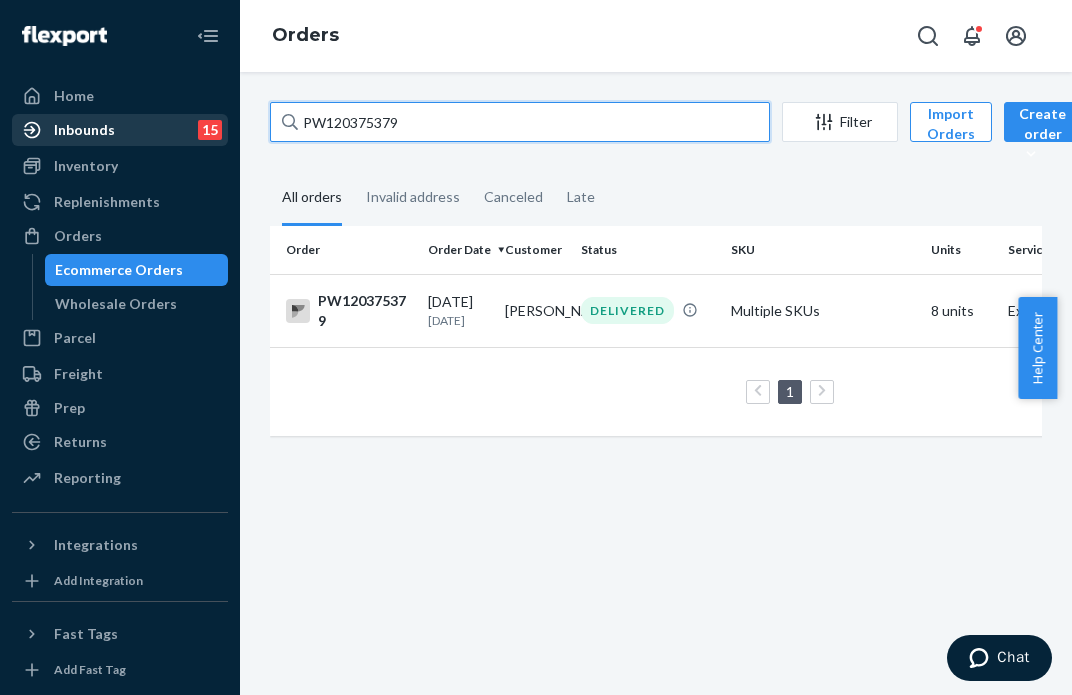 drag, startPoint x: 488, startPoint y: 123, endPoint x: 170, endPoint y: 115, distance: 318.10062 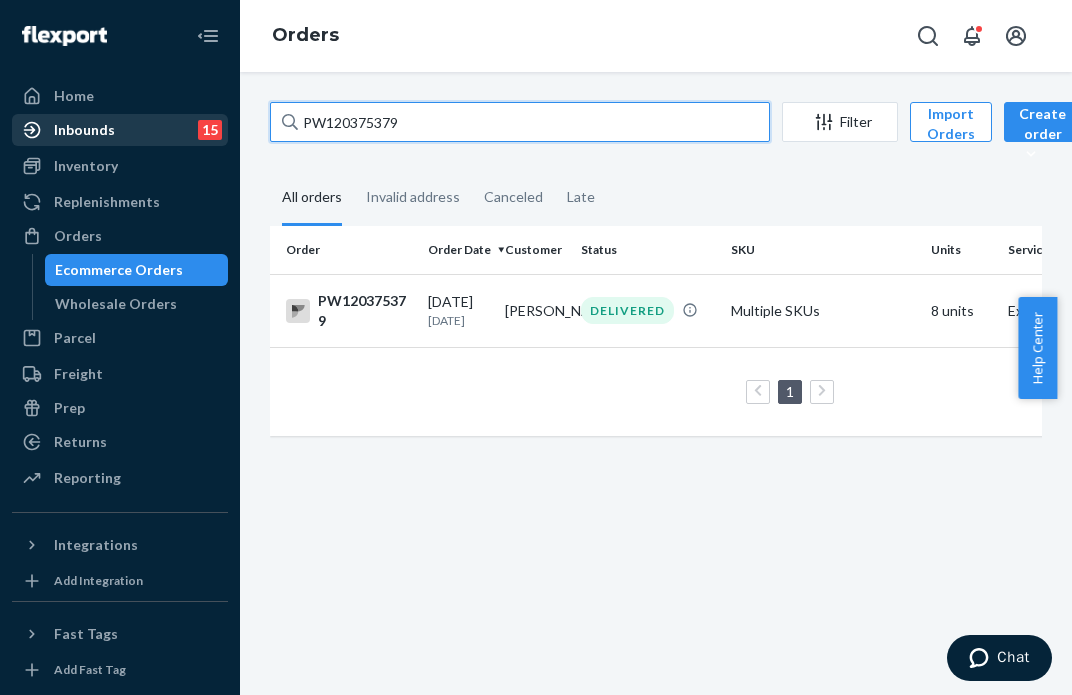 click on "Home Inbounds 15 Shipping Plans Problems 15 Inventory Products Branded Packaging Replenishments Orders Ecommerce Orders Wholesale Orders Parcel Parcel orders Integrations Freight Prep Returns All Returns Settings Packages Reporting Reports Analytics Integrations Add Integration Fast Tags Add Fast Tag Settings Talk to Support Help Center Give Feedback Orders PW120375379 Filter Import Orders Create order Ecommerce order Removal order All orders Invalid address Canceled Late Order Order Date Customer Status SKU Units Service Fee PW120375379 07/02/2025 8 days ago Cathi Gerou DELIVERED Multiple SKUs 8 units Expedited 3 Day Loading.... 1 25 results per page" at bounding box center [536, 347] 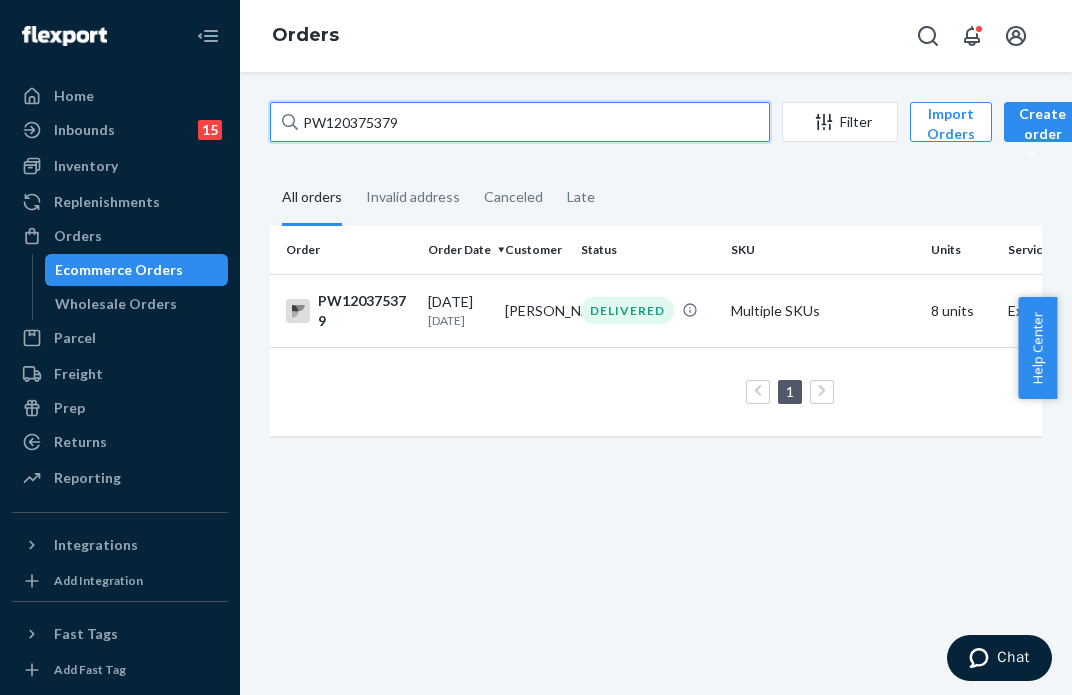 paste on "90013" 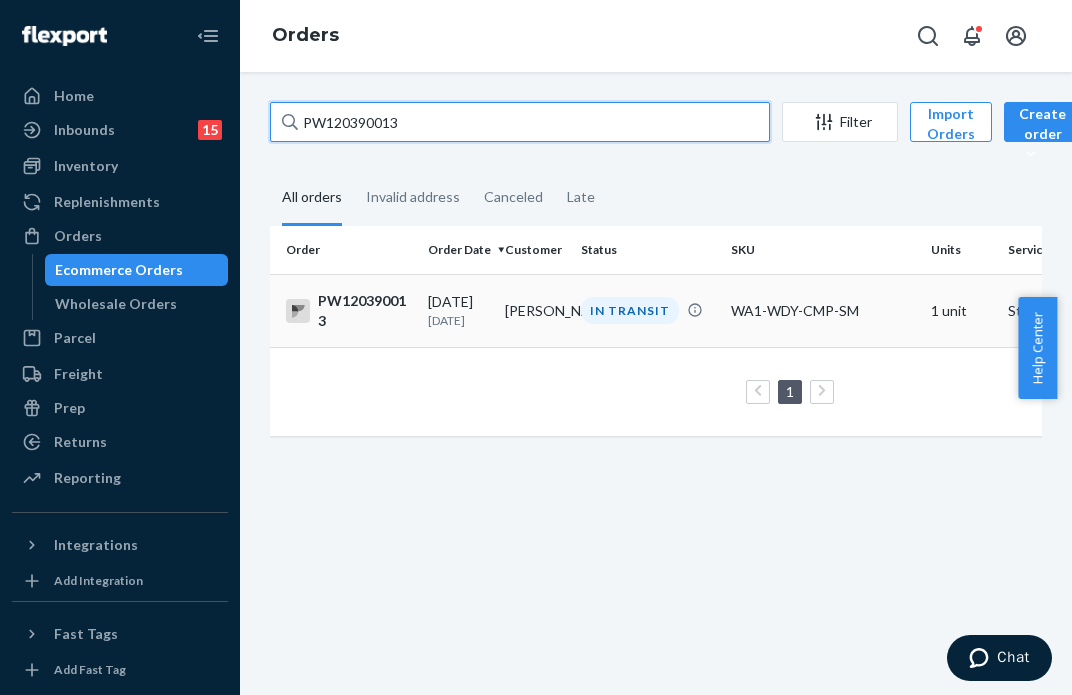 type on "PW120390013" 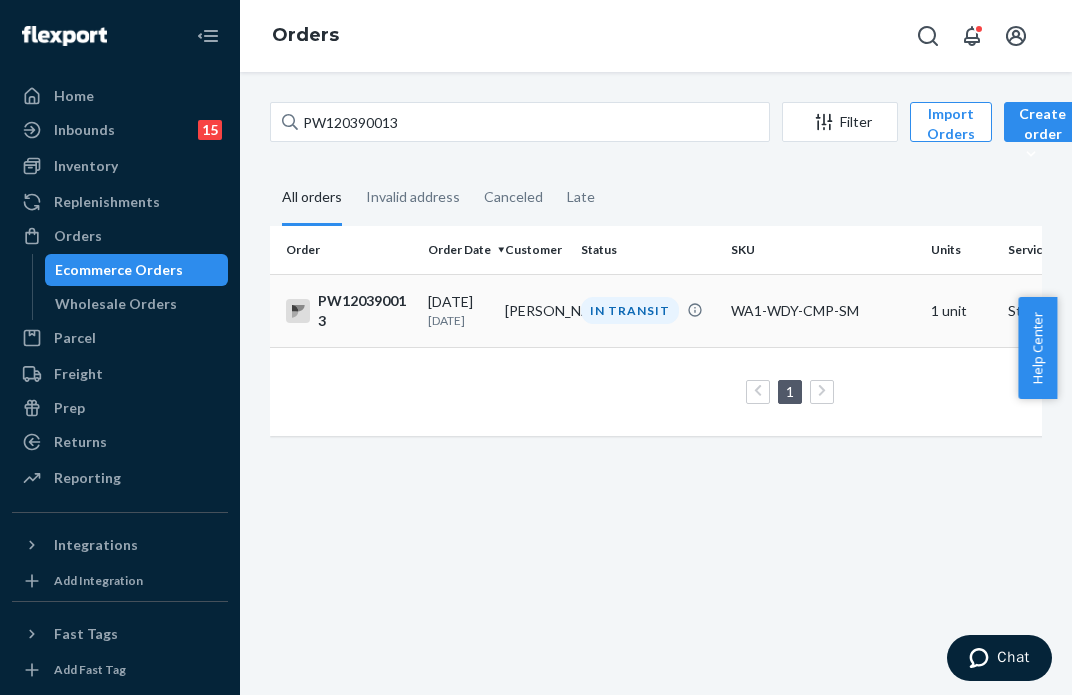 click on "PW120390013 07/03/2025 7 days ago Sarah D’Alessandro IN TRANSIT WA1-WDY-CMP-SM 1 unit Standard $5.97" at bounding box center [770, 310] 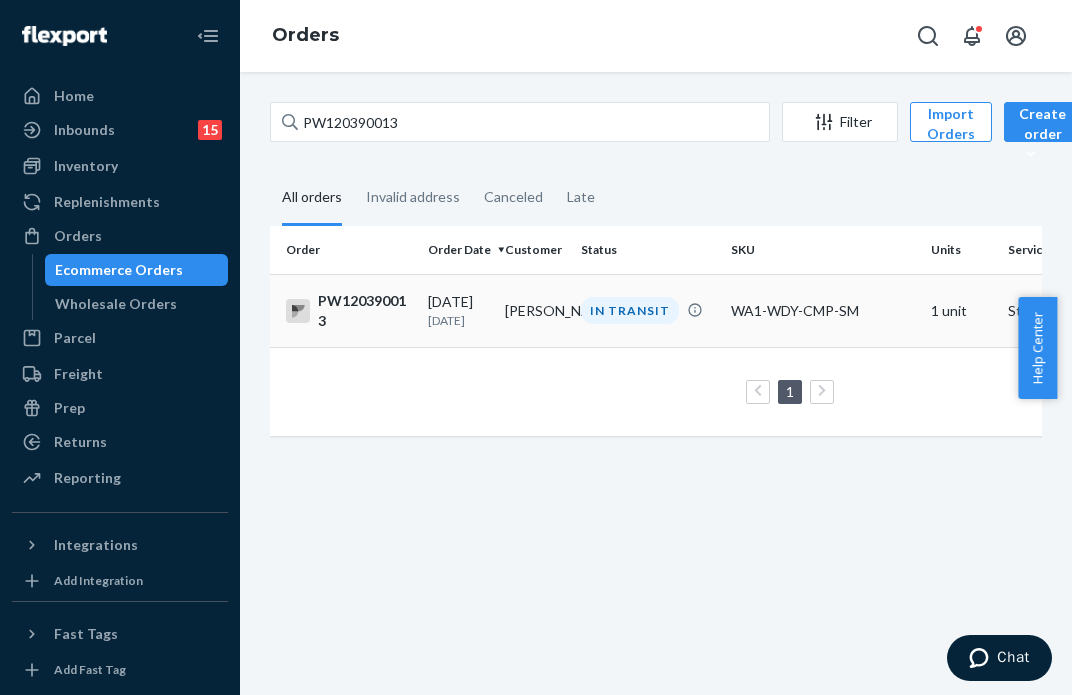 click on "IN TRANSIT" at bounding box center [648, 310] 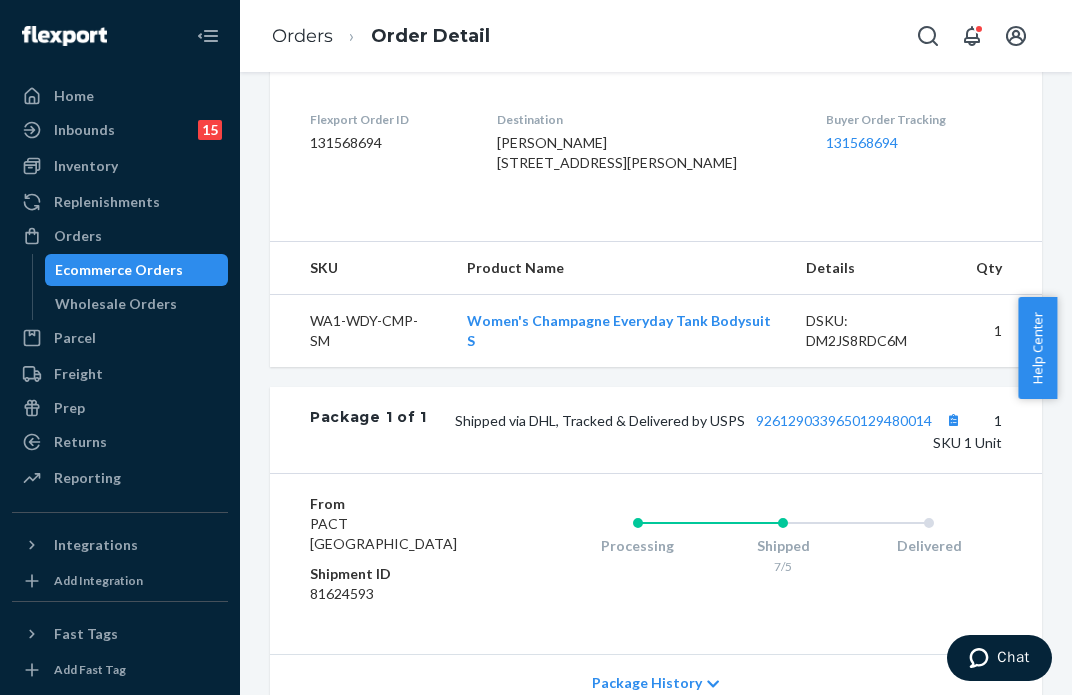 scroll, scrollTop: 723, scrollLeft: 0, axis: vertical 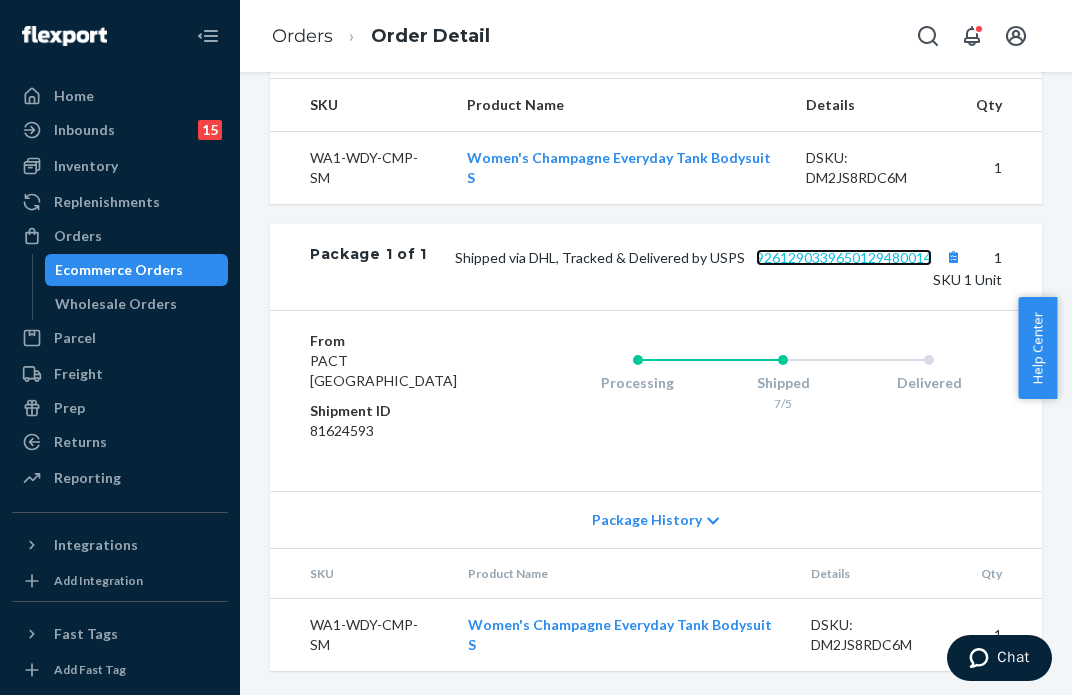 click on "9261290339650129480014" at bounding box center [844, 257] 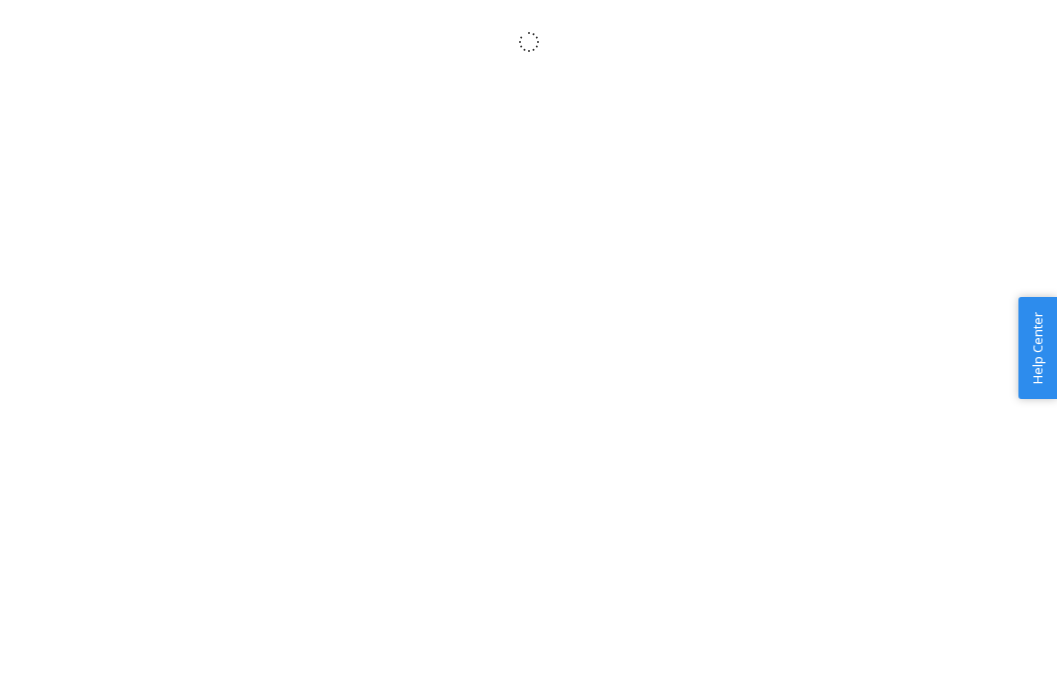 scroll, scrollTop: 0, scrollLeft: 0, axis: both 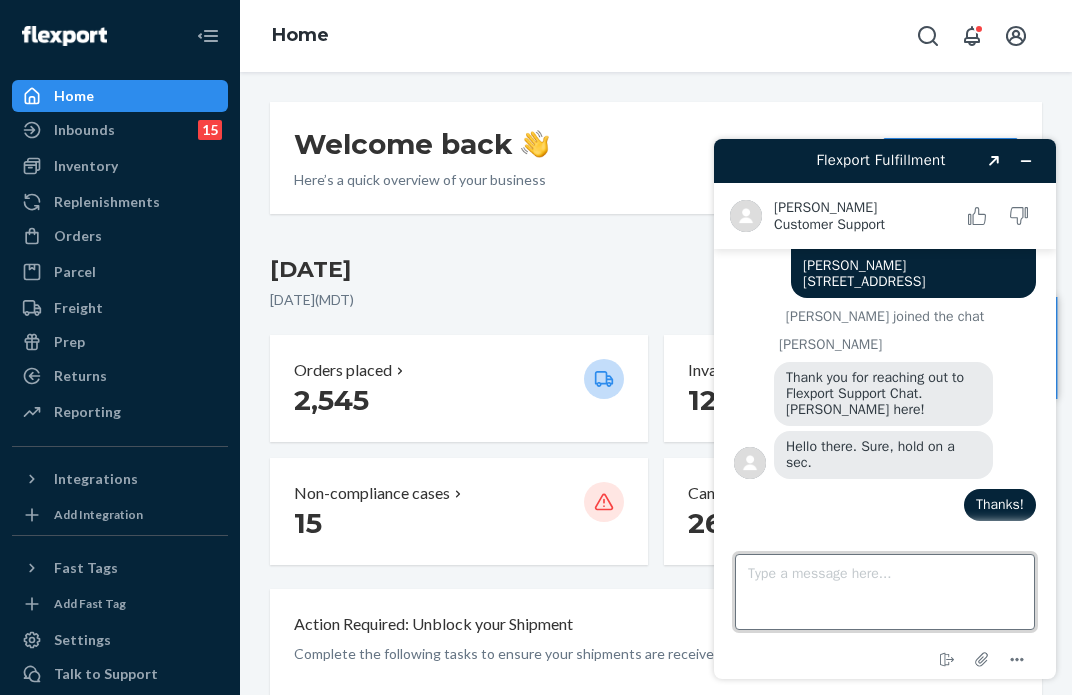 click on "Type a message here..." at bounding box center (885, 592) 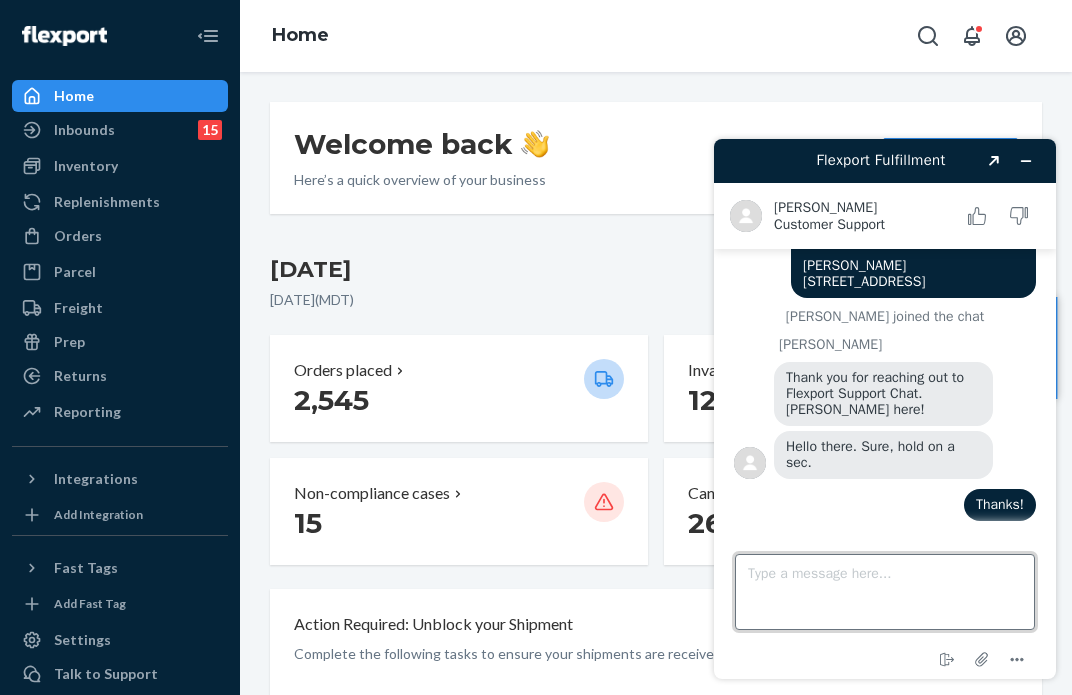 click on "Type a message here..." at bounding box center (885, 592) 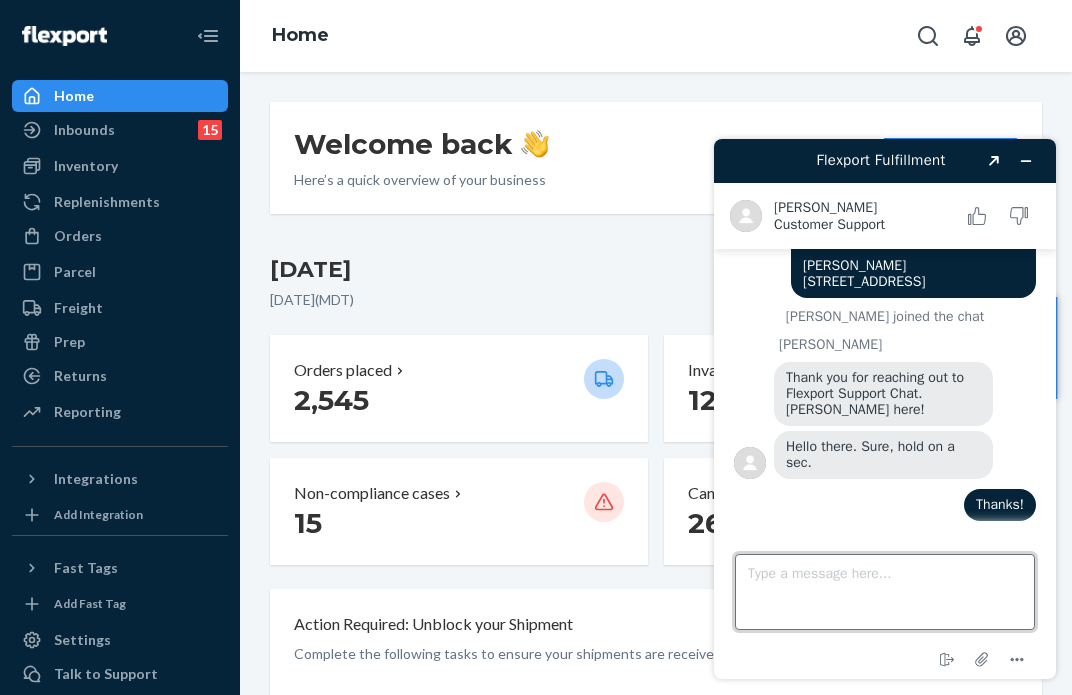 type on "PW120397939" 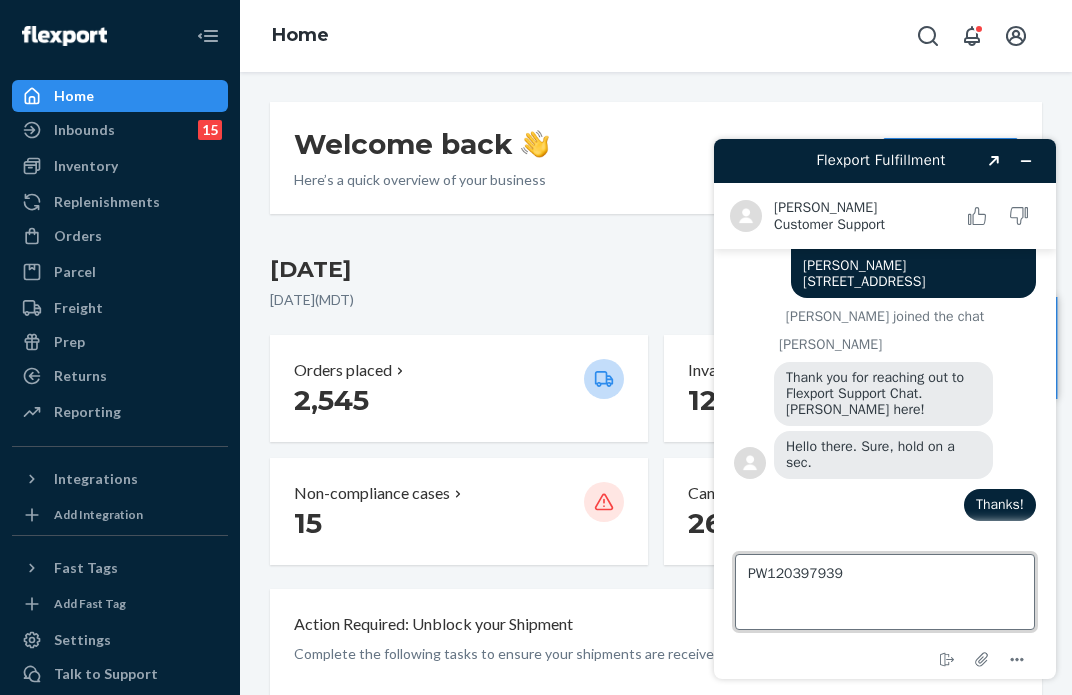 drag, startPoint x: 864, startPoint y: 575, endPoint x: 663, endPoint y: 546, distance: 203.08127 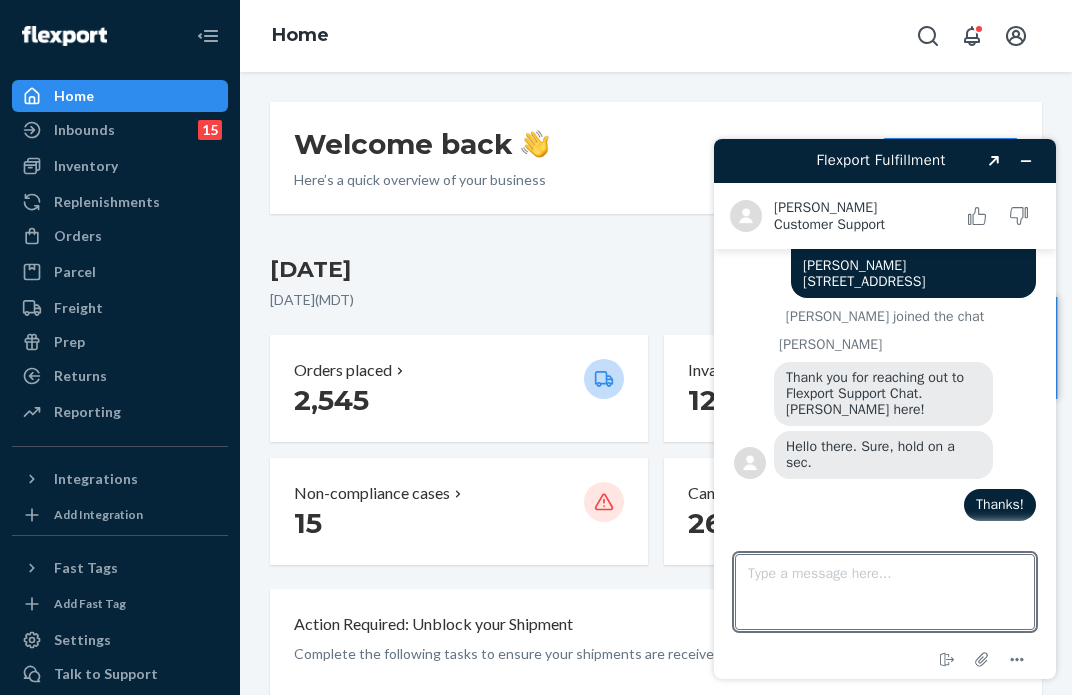 drag, startPoint x: 71, startPoint y: 240, endPoint x: 148, endPoint y: 258, distance: 79.07591 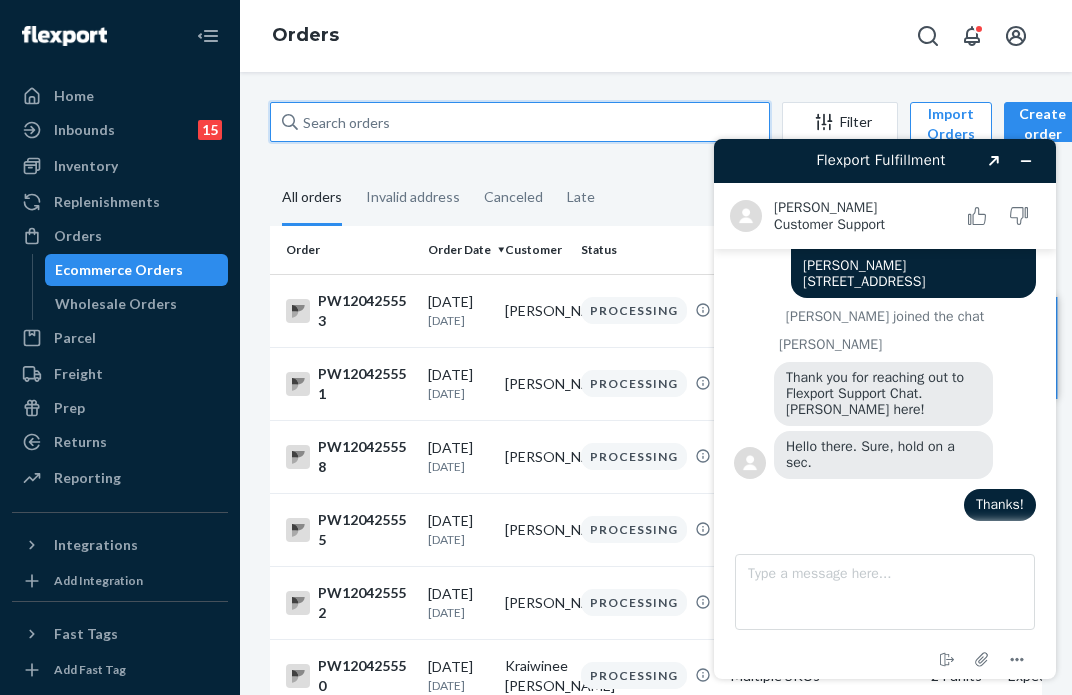 click at bounding box center (520, 122) 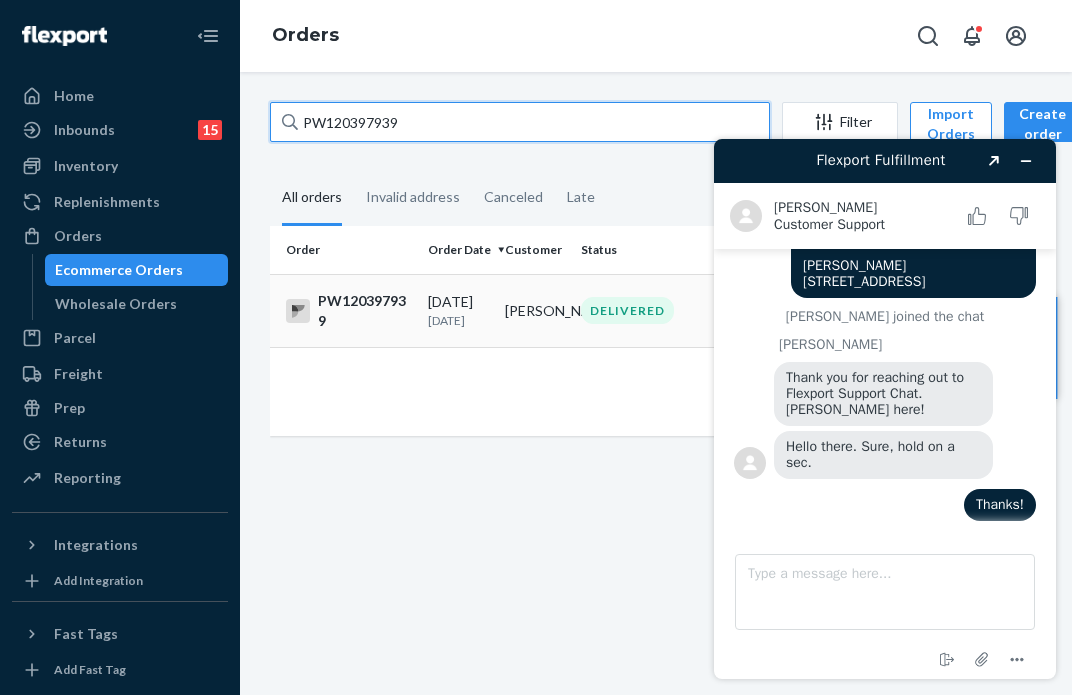 type on "PW120397939" 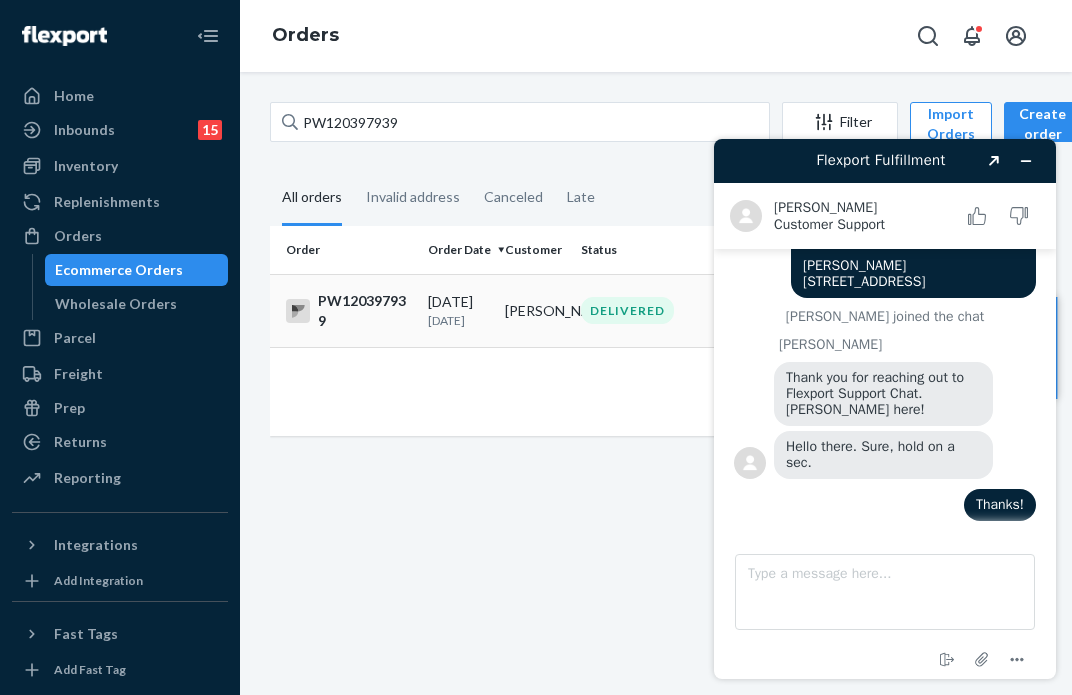 click on "07/05/2025 5 days ago" at bounding box center (458, 310) 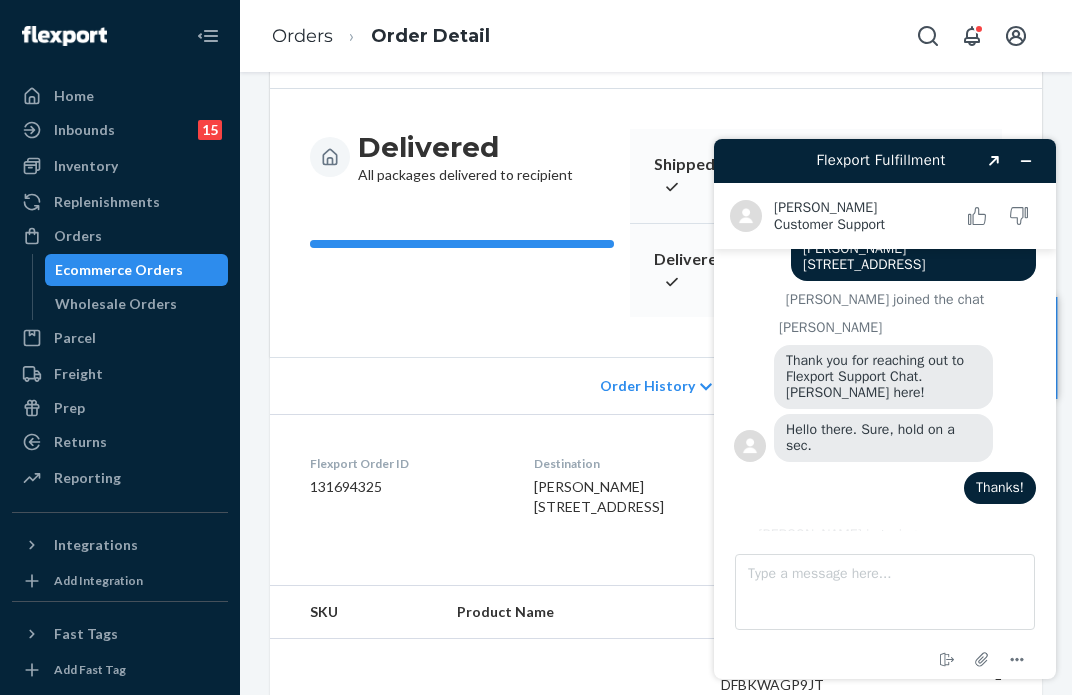 scroll, scrollTop: 300, scrollLeft: 0, axis: vertical 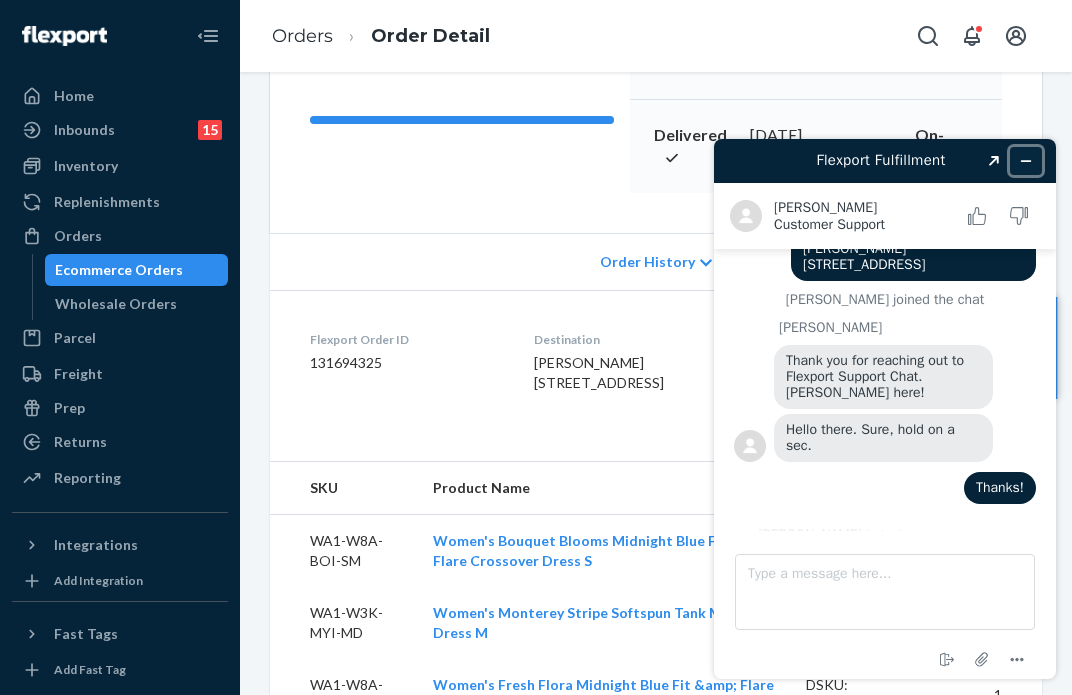 click 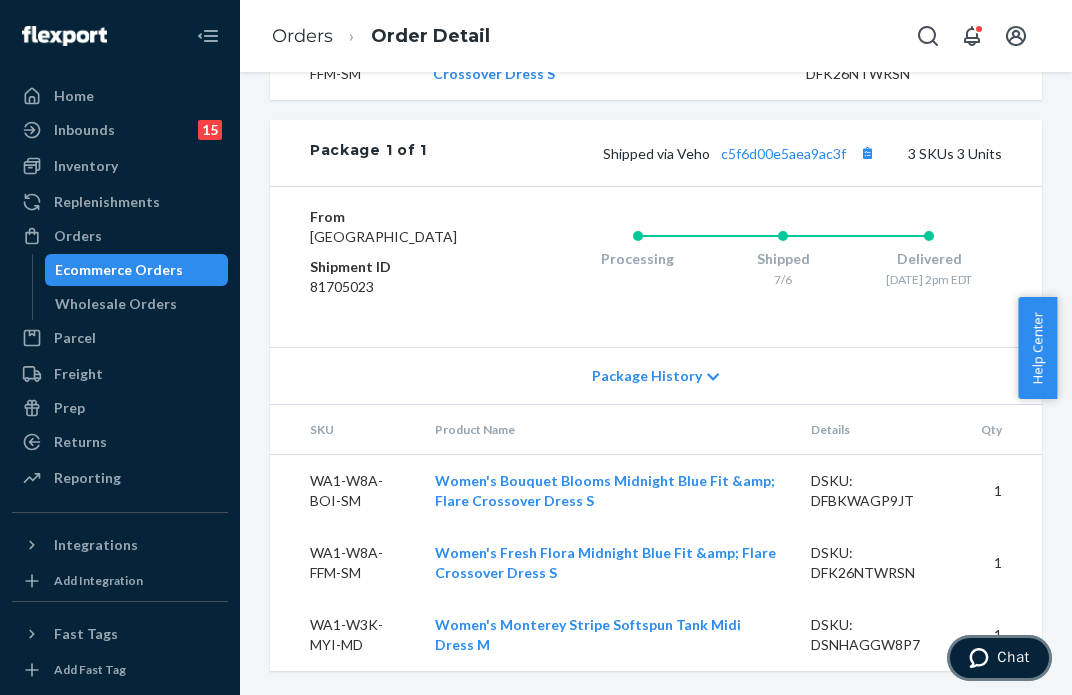 scroll, scrollTop: 1011, scrollLeft: 0, axis: vertical 